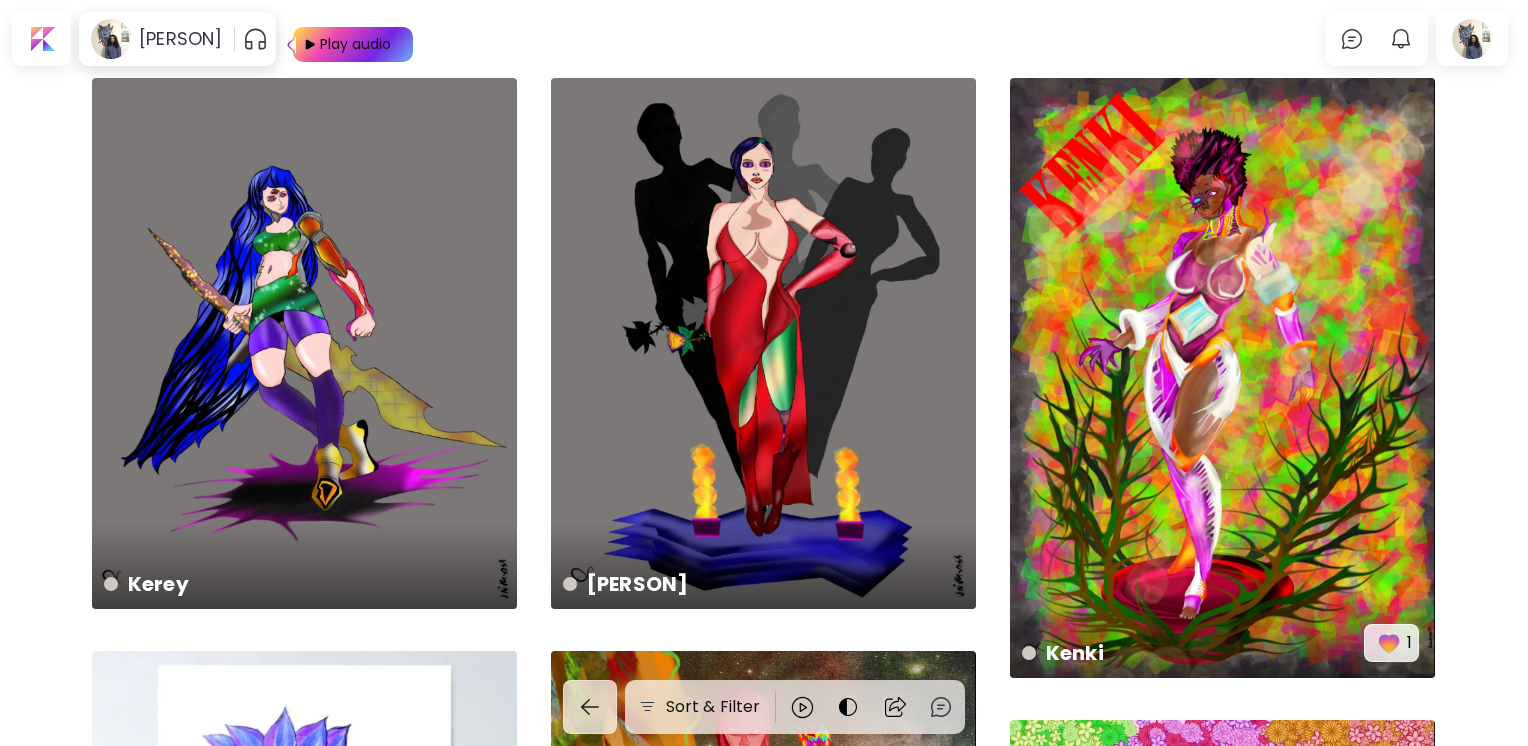 scroll, scrollTop: 0, scrollLeft: 0, axis: both 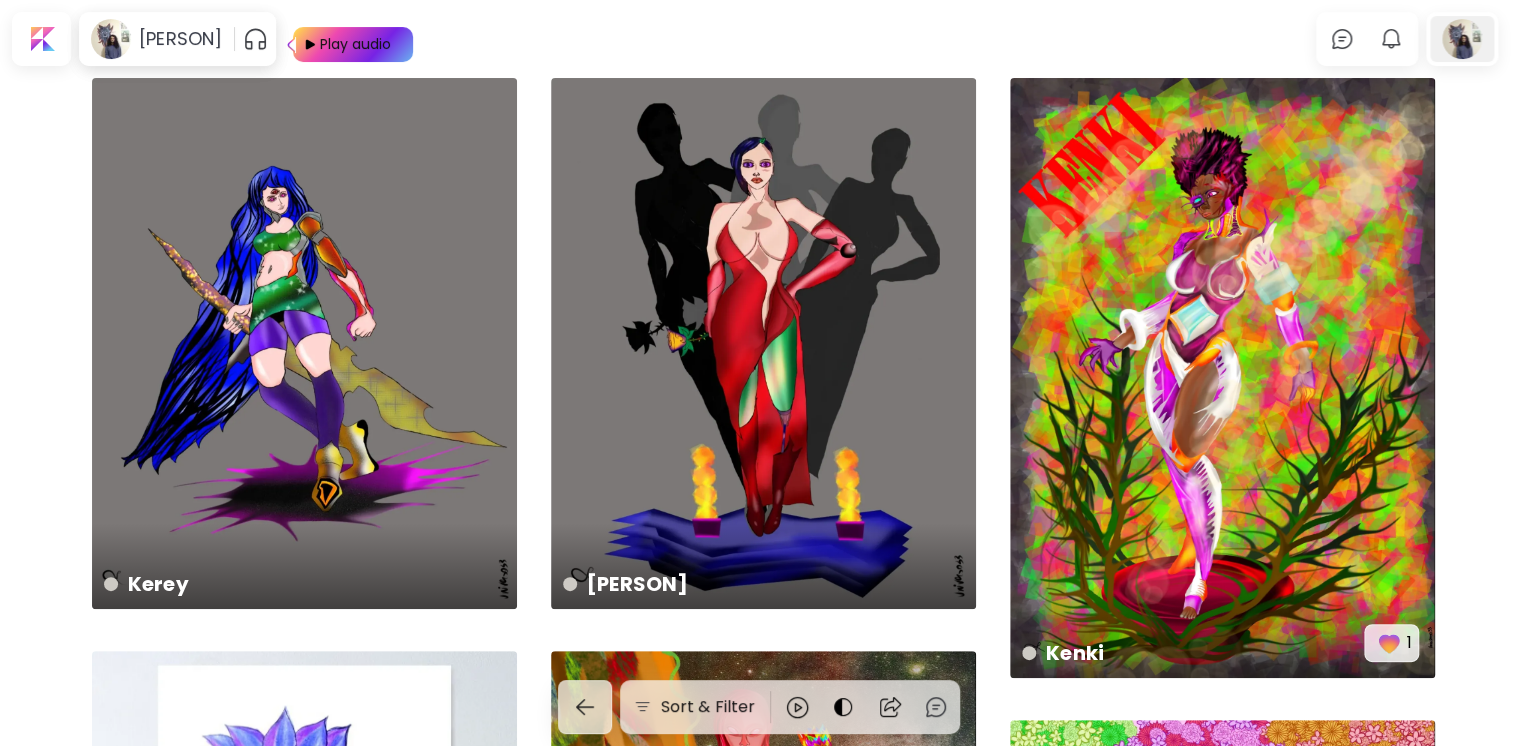 click at bounding box center (1462, 39) 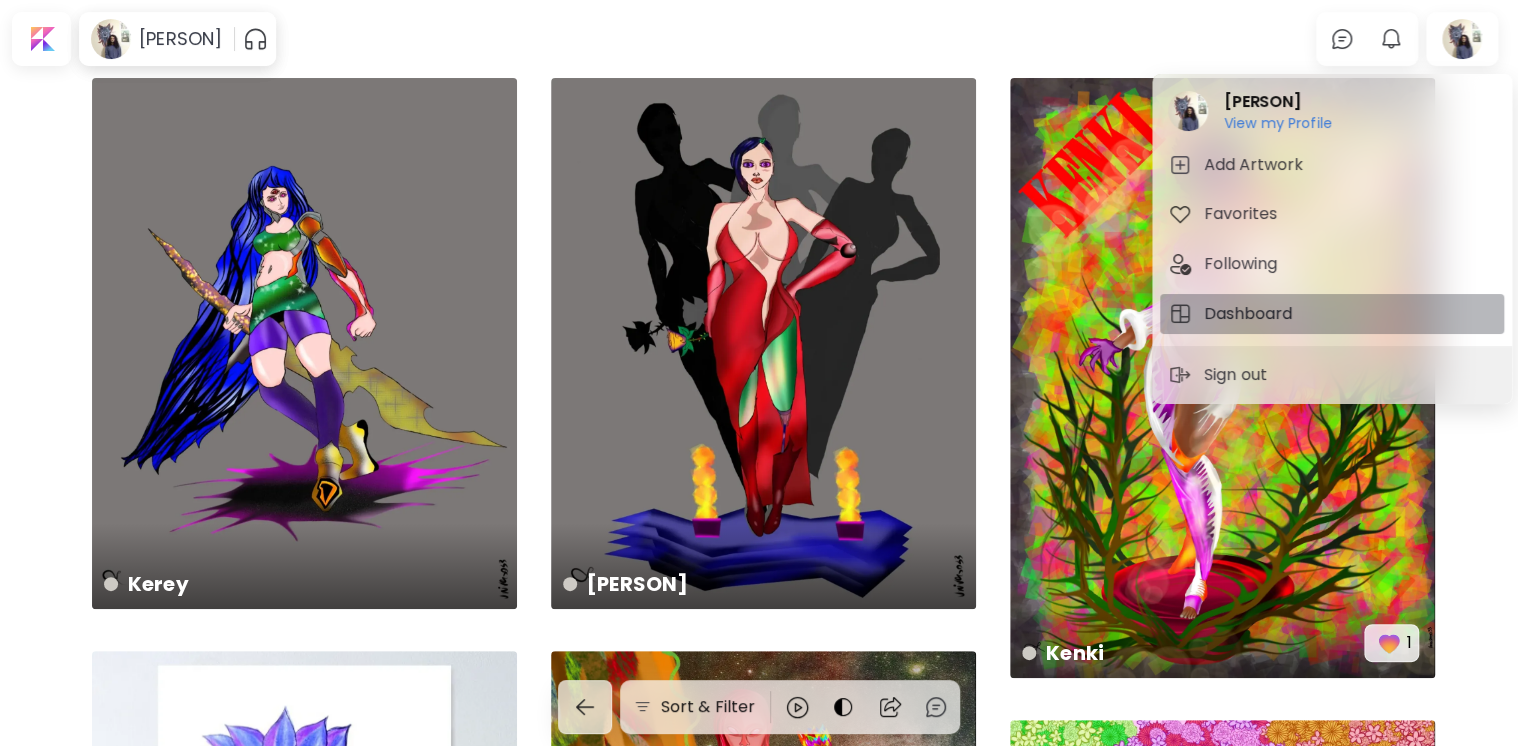 click on "Dashboard" at bounding box center [1251, 314] 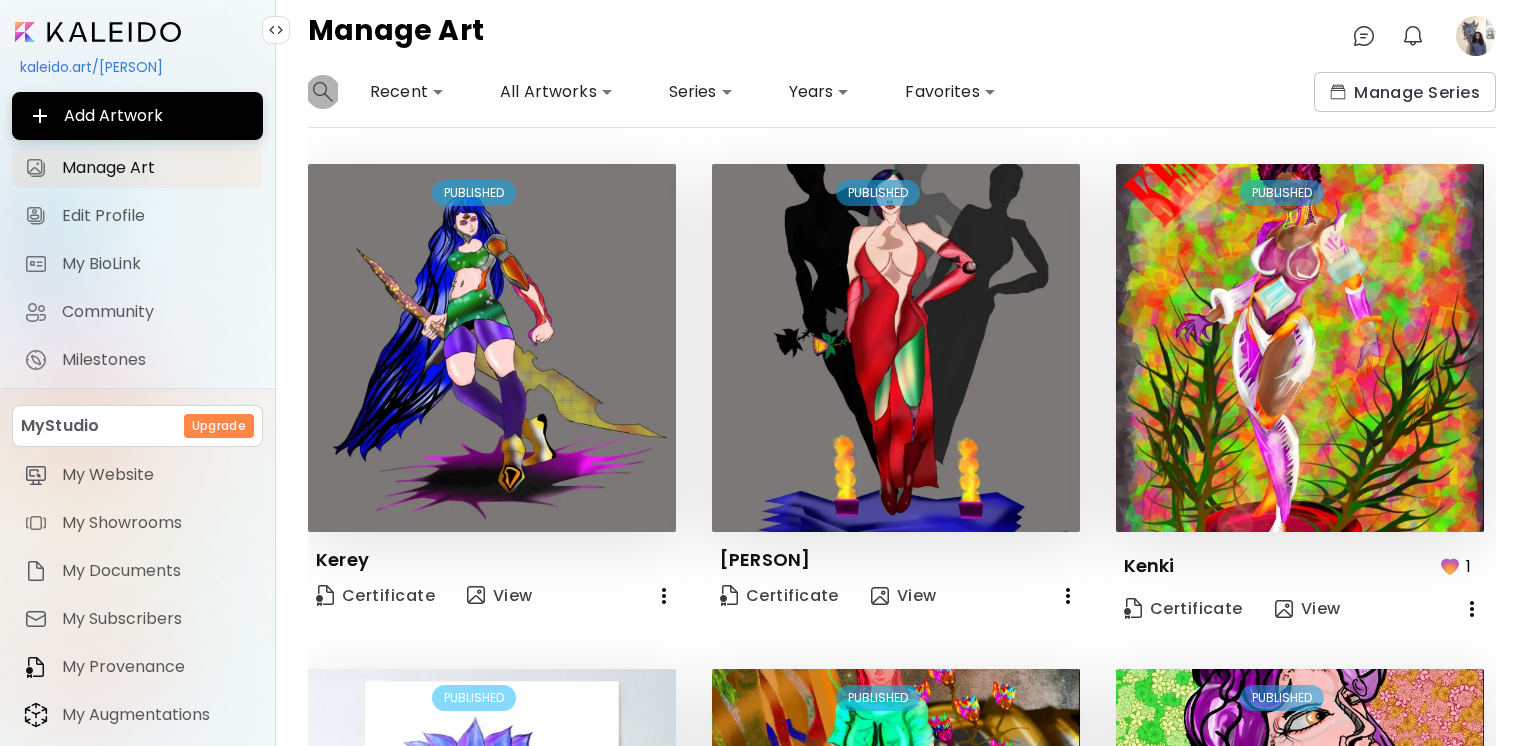 click at bounding box center (323, 92) 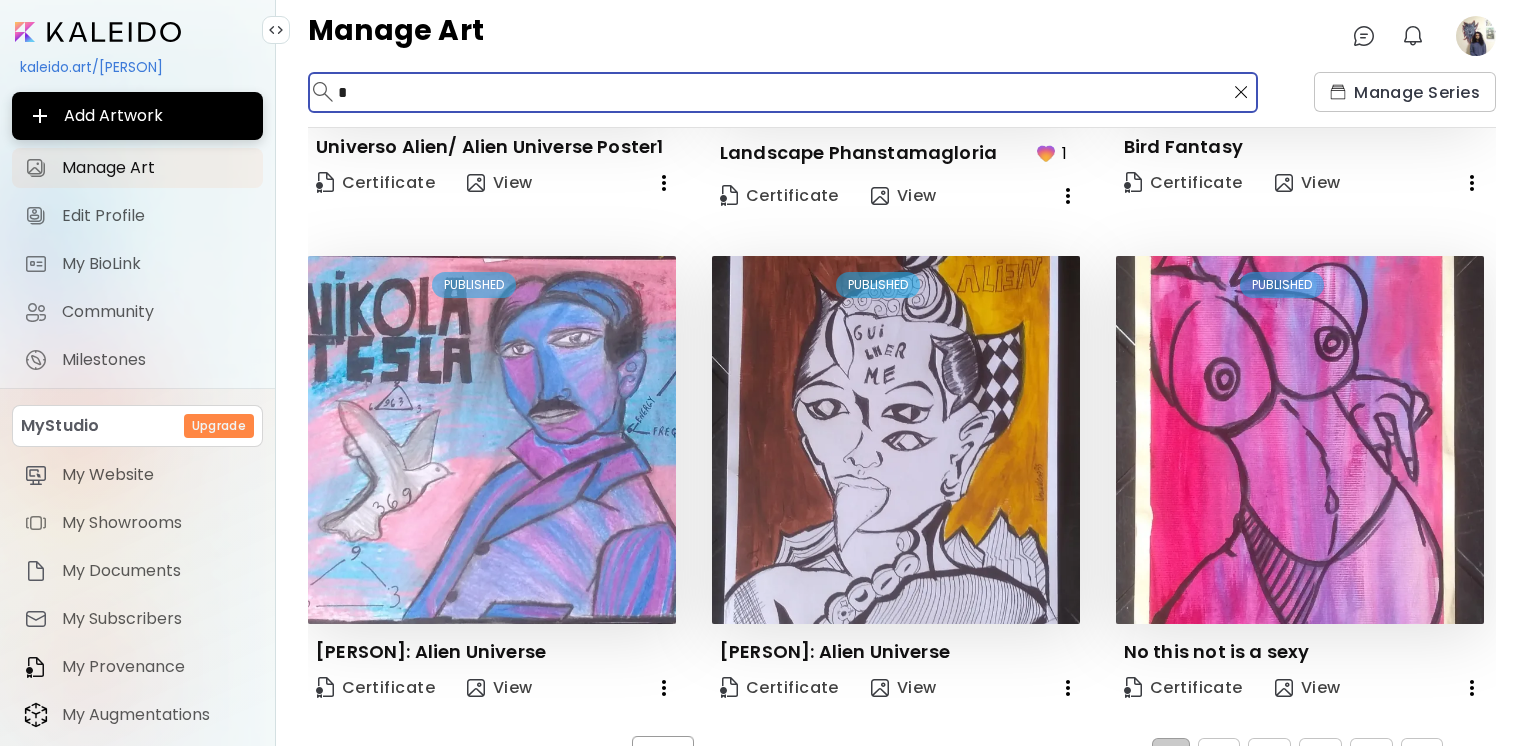 scroll, scrollTop: 1456, scrollLeft: 0, axis: vertical 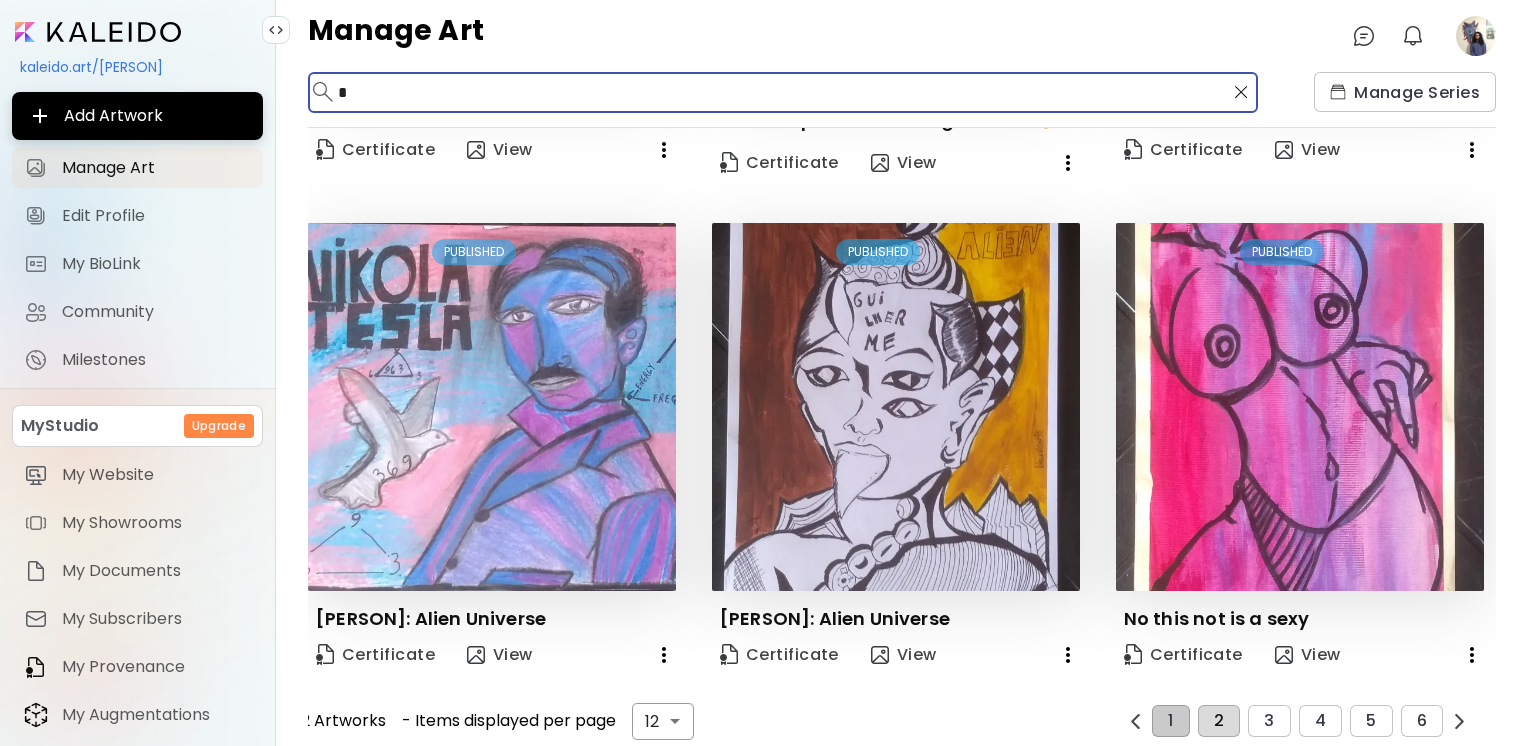 type on "*" 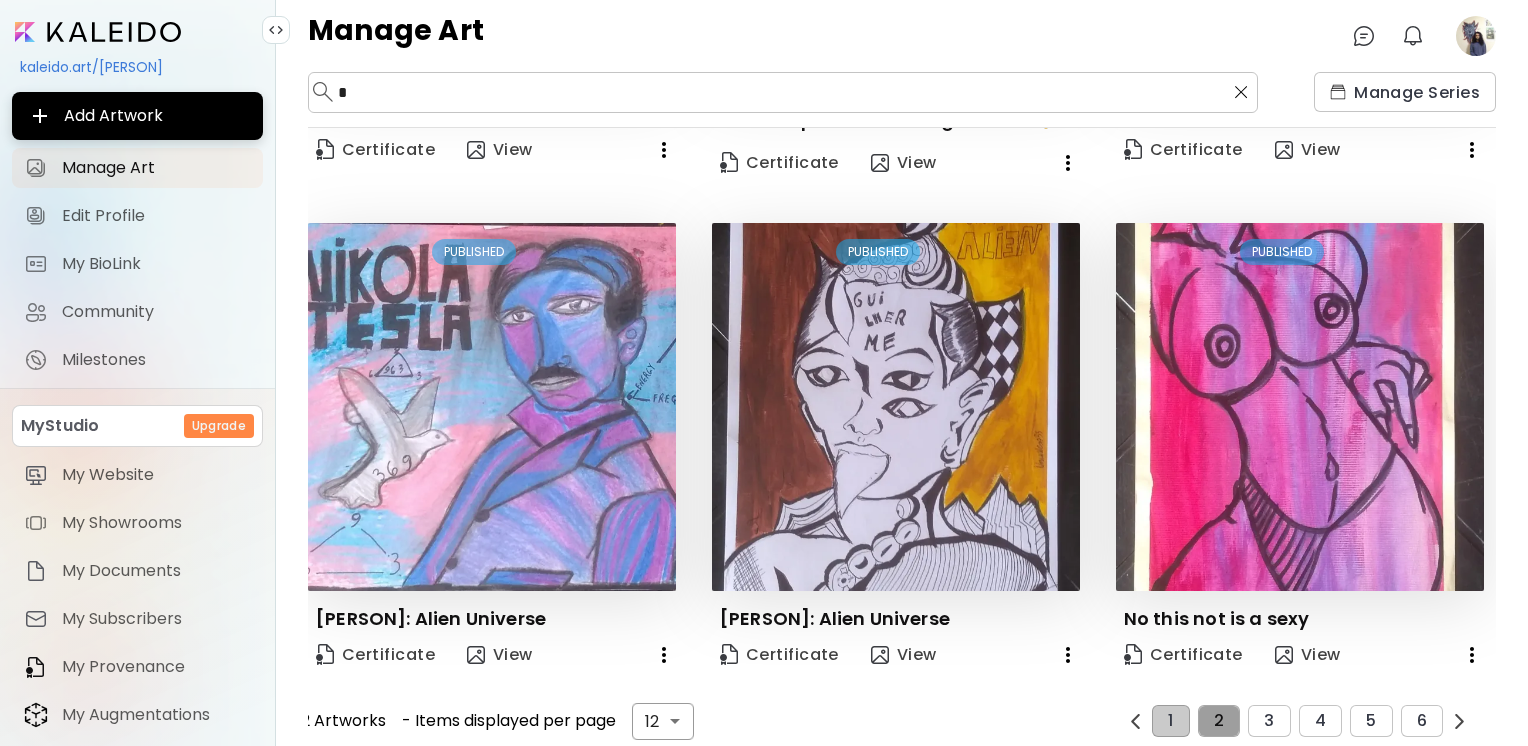 click on "2" at bounding box center [1219, 721] 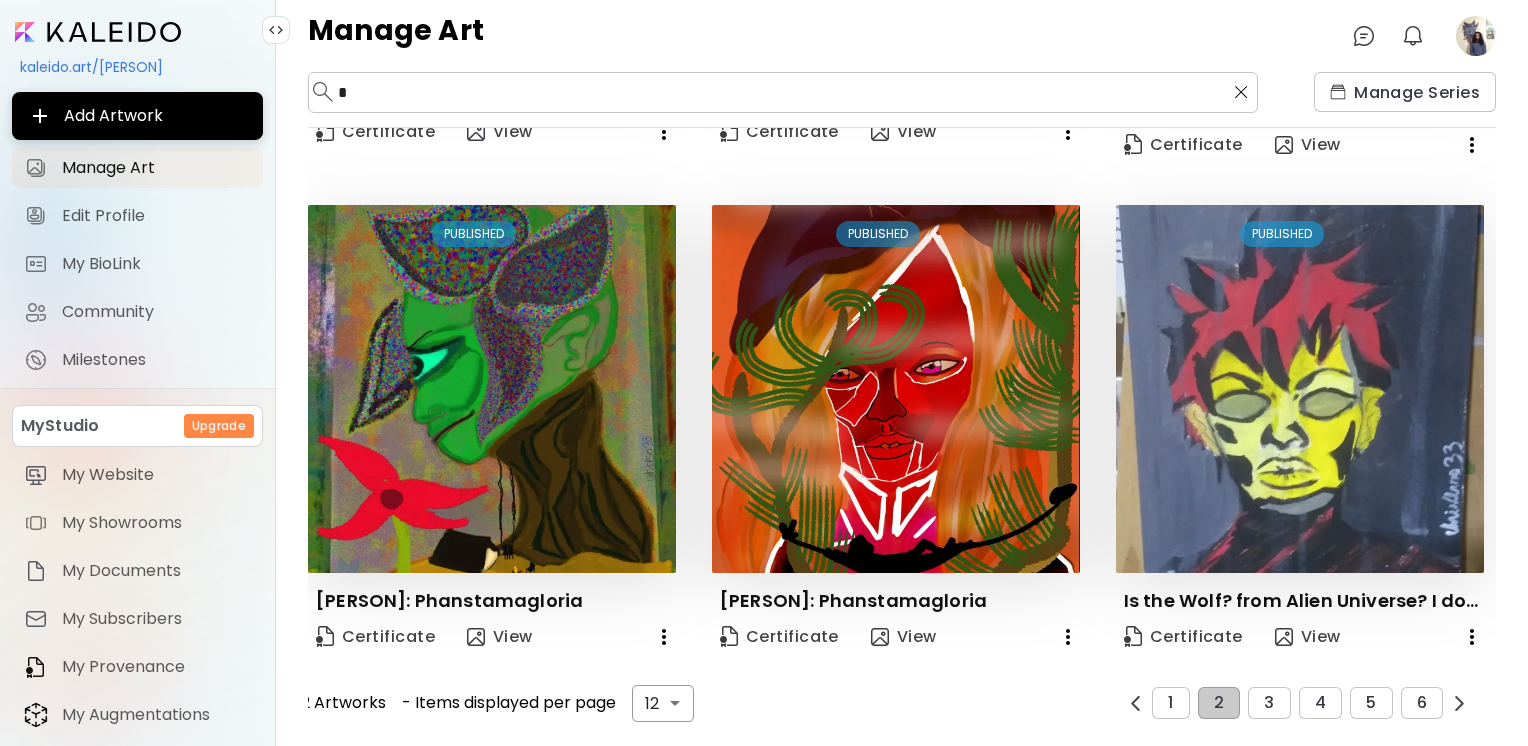 scroll, scrollTop: 1432, scrollLeft: 0, axis: vertical 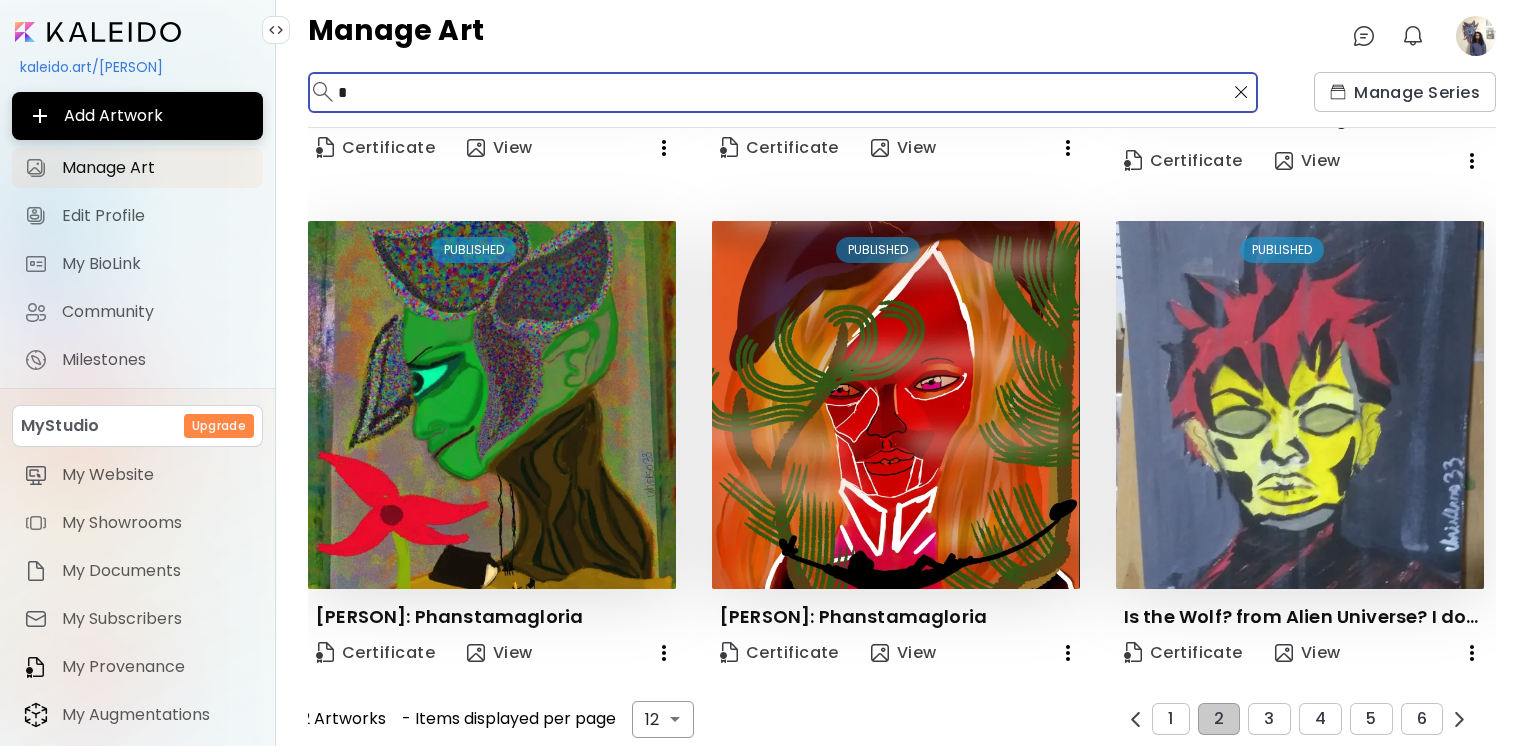 click on "*" at bounding box center [781, 92] 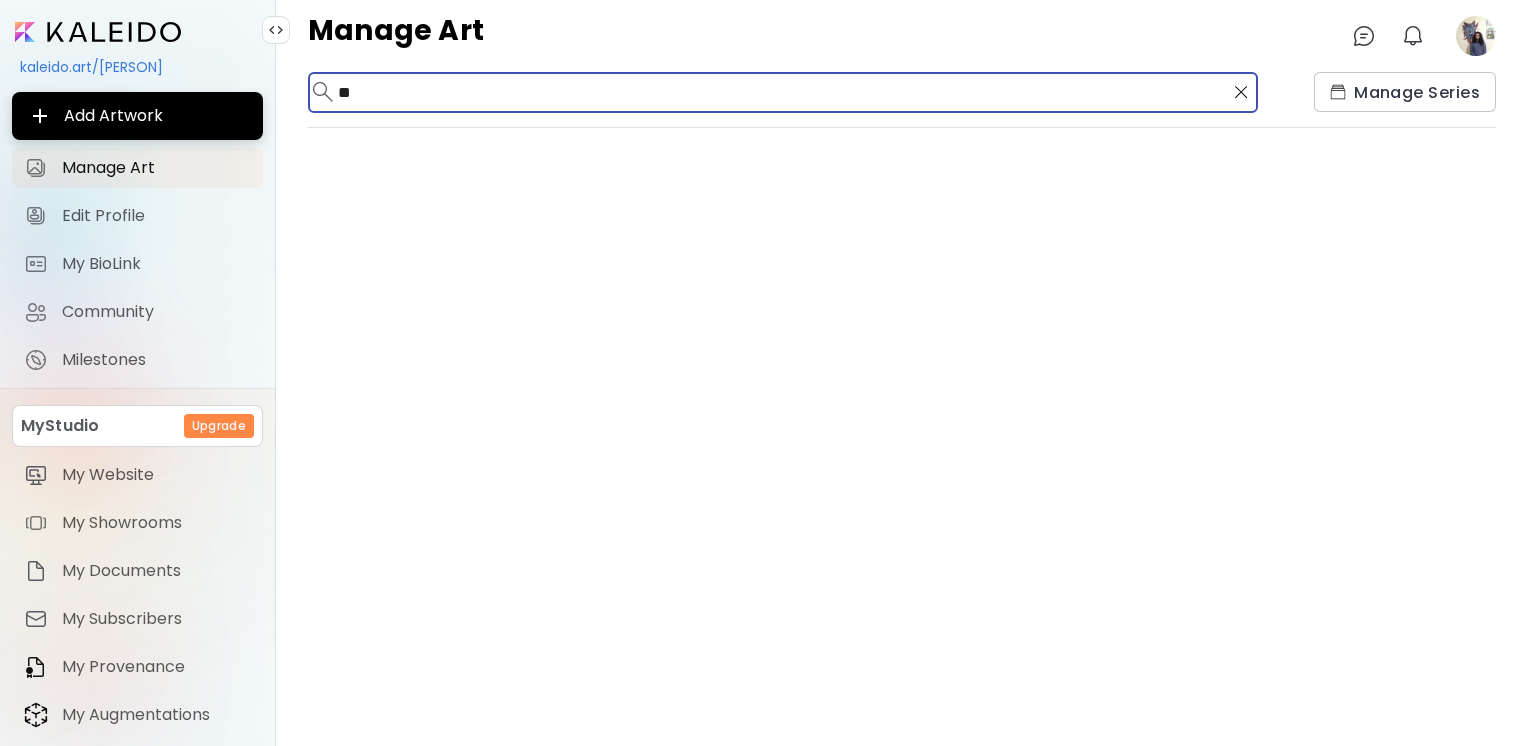 scroll, scrollTop: 0, scrollLeft: 0, axis: both 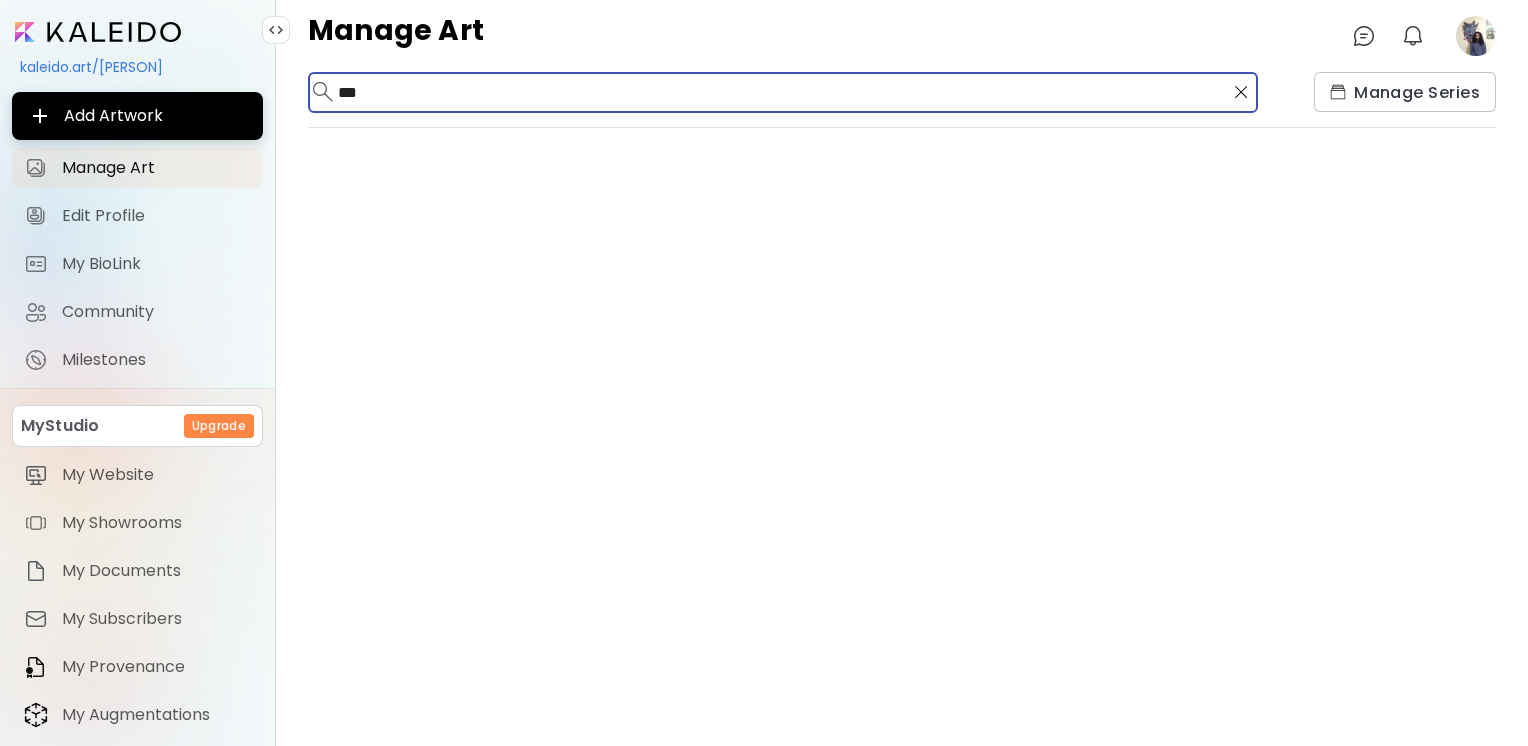 click on "***" at bounding box center (781, 92) 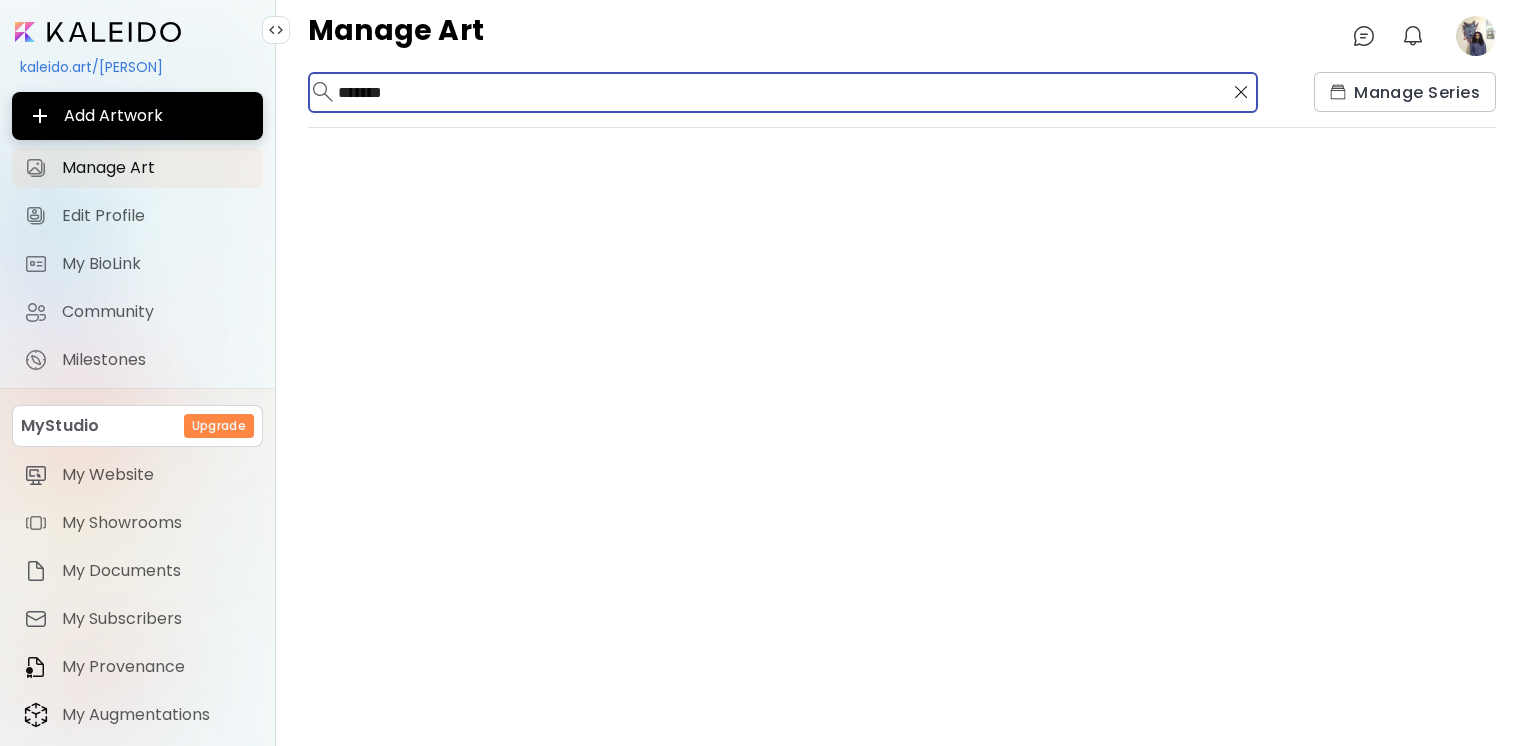 click on "*******" at bounding box center [781, 92] 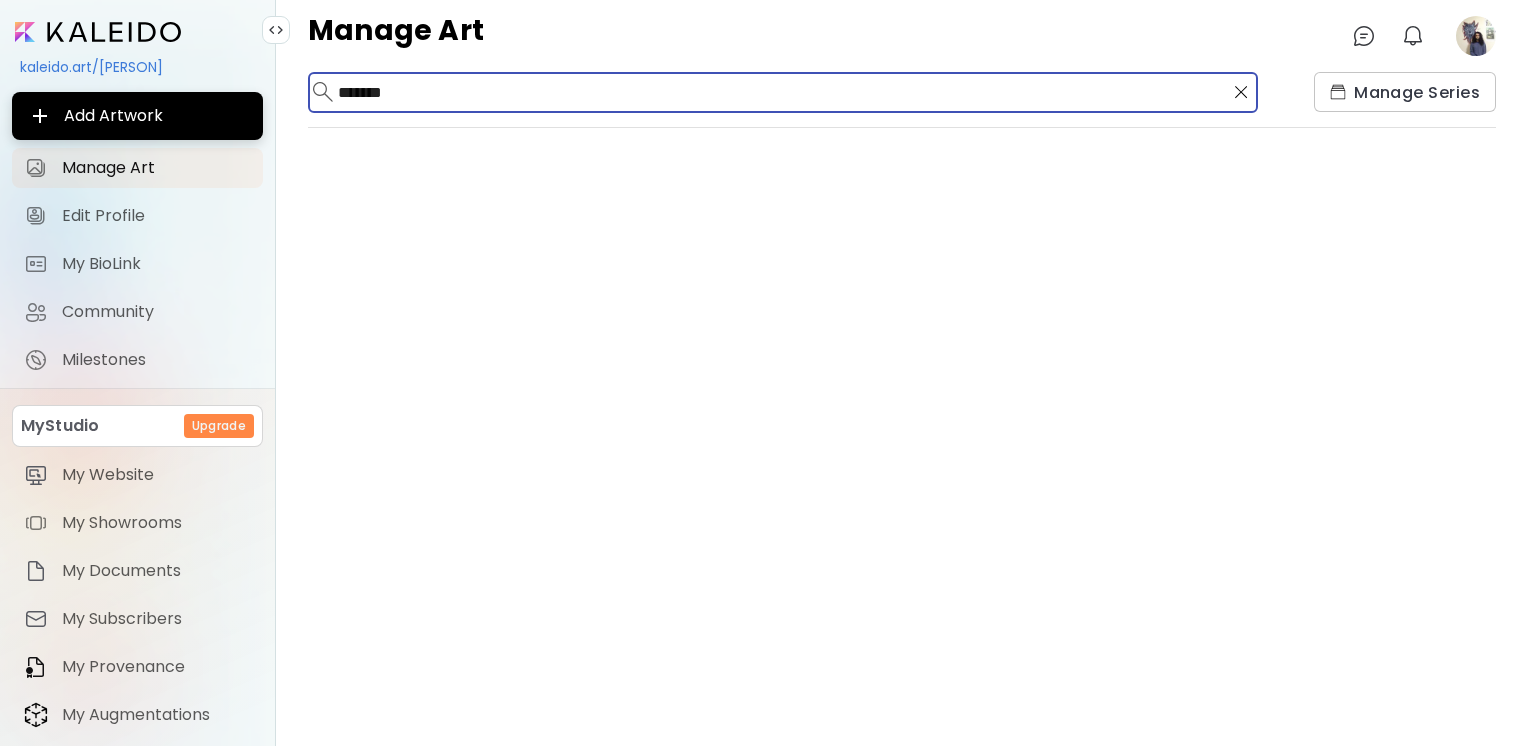 click at bounding box center (902, 437) 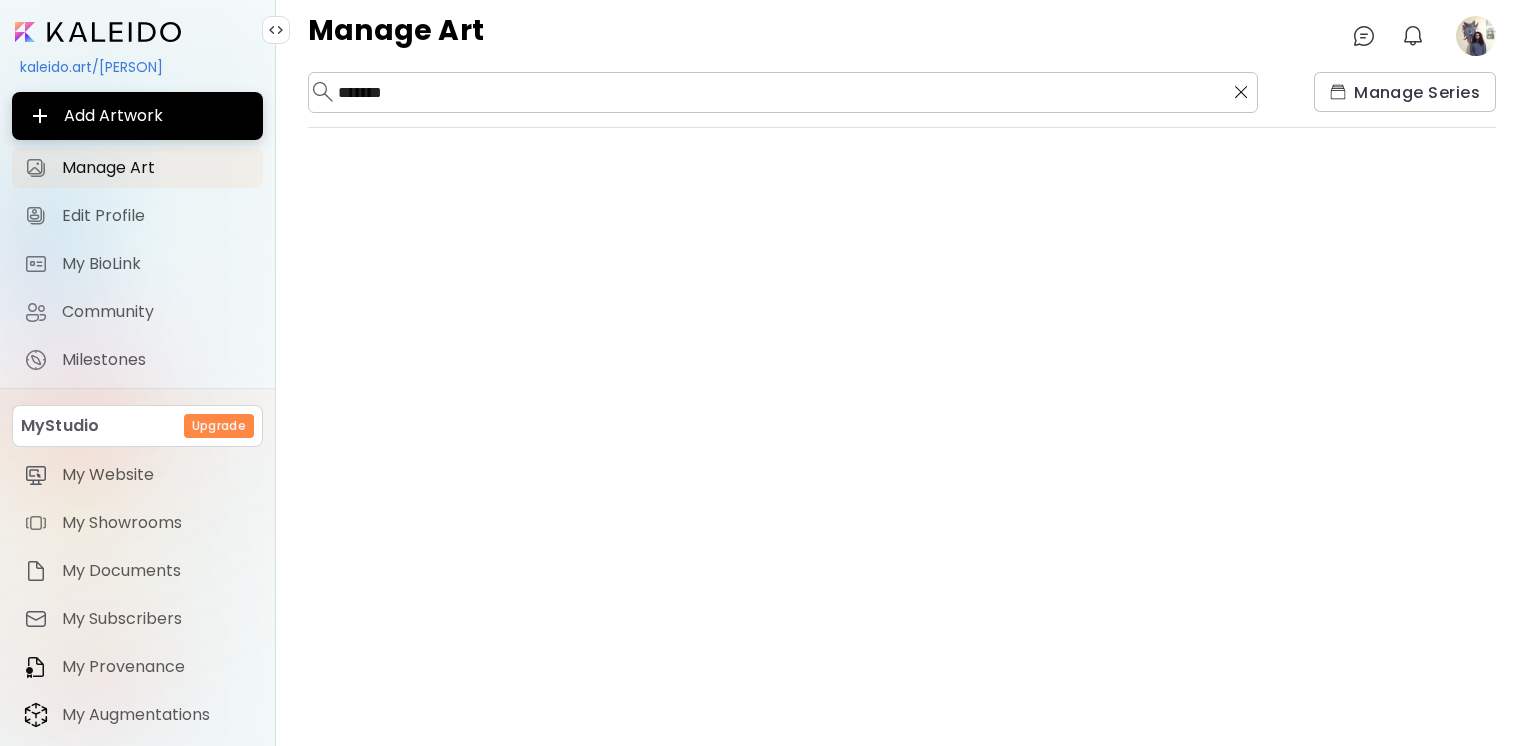 click on "******* ​" at bounding box center (783, 92) 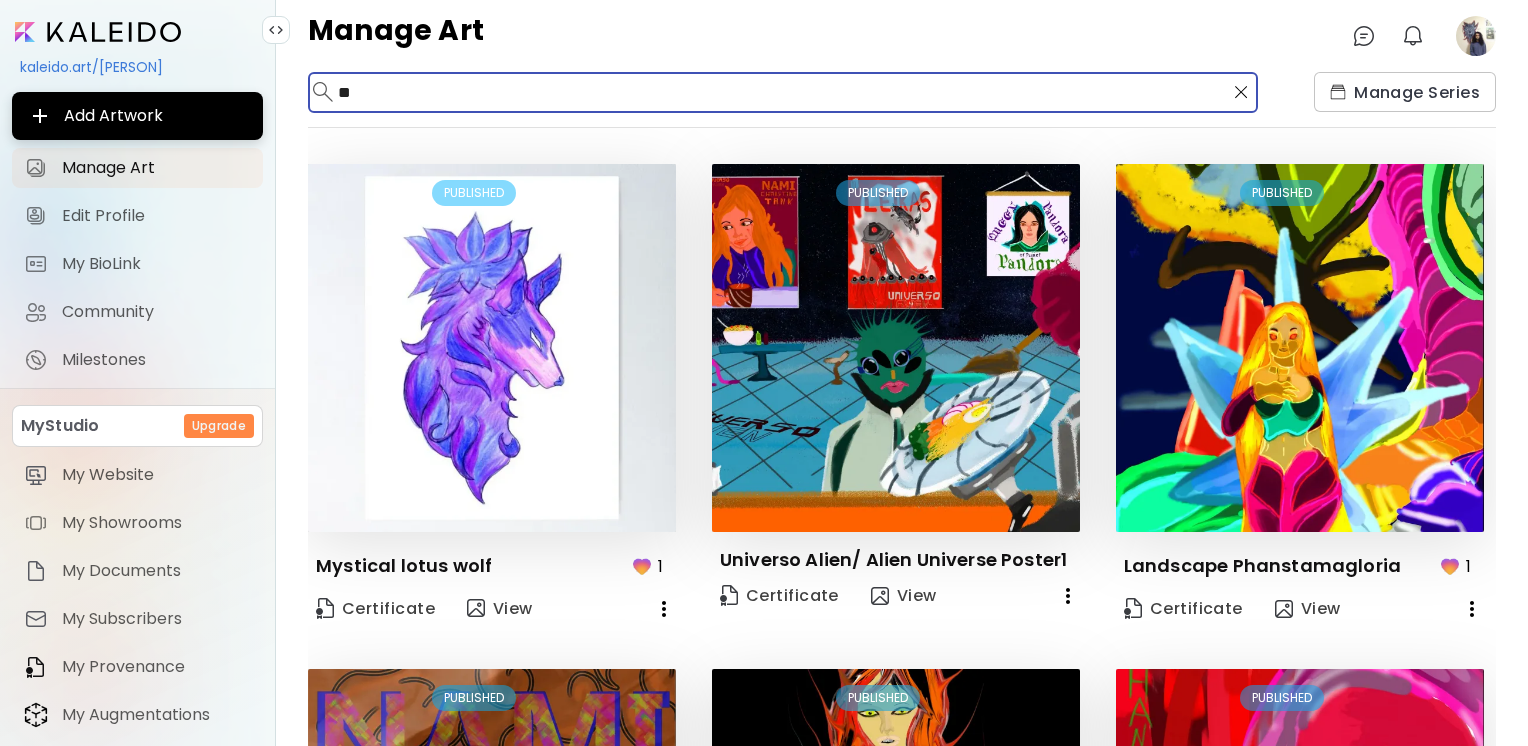 scroll, scrollTop: 1381, scrollLeft: 0, axis: vertical 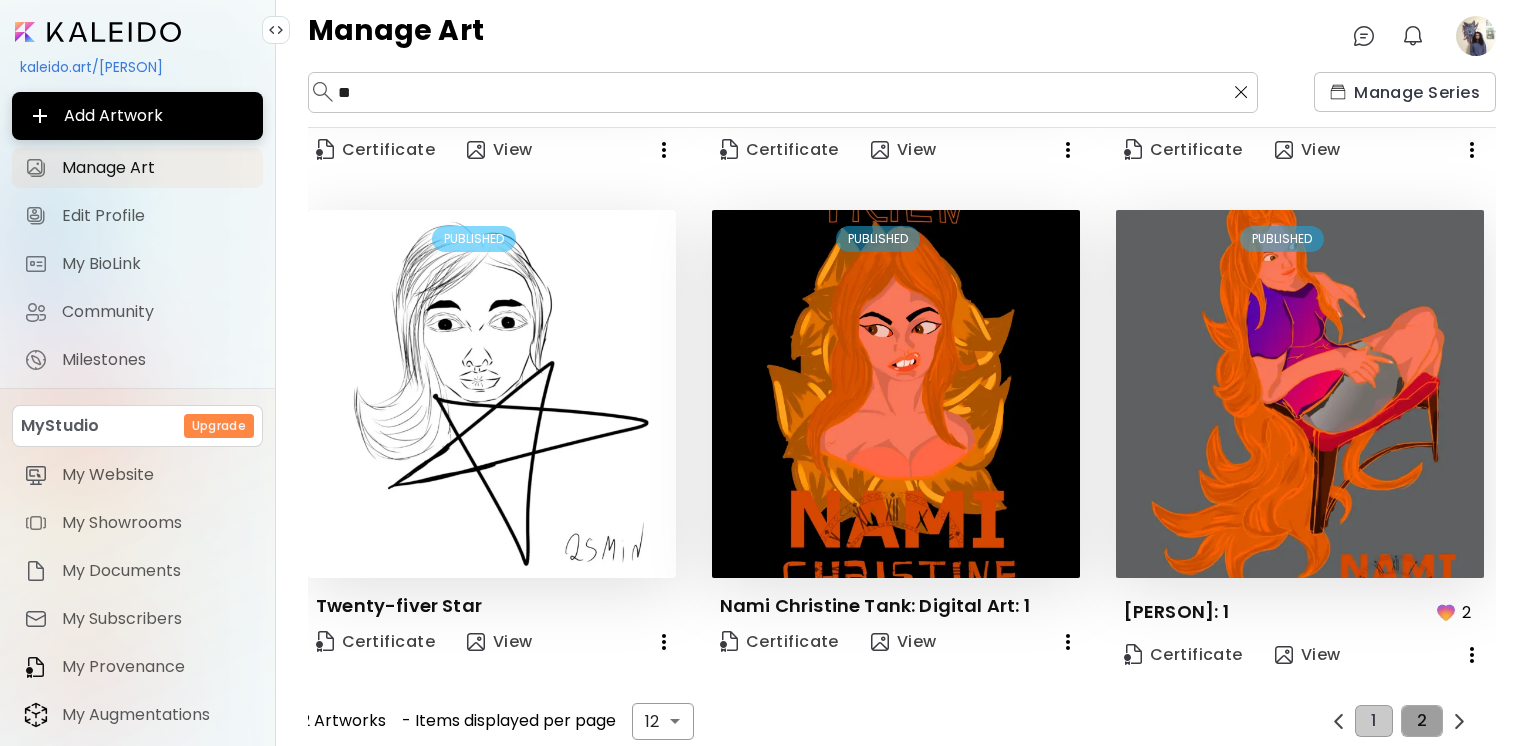 click on "2" at bounding box center [1422, 721] 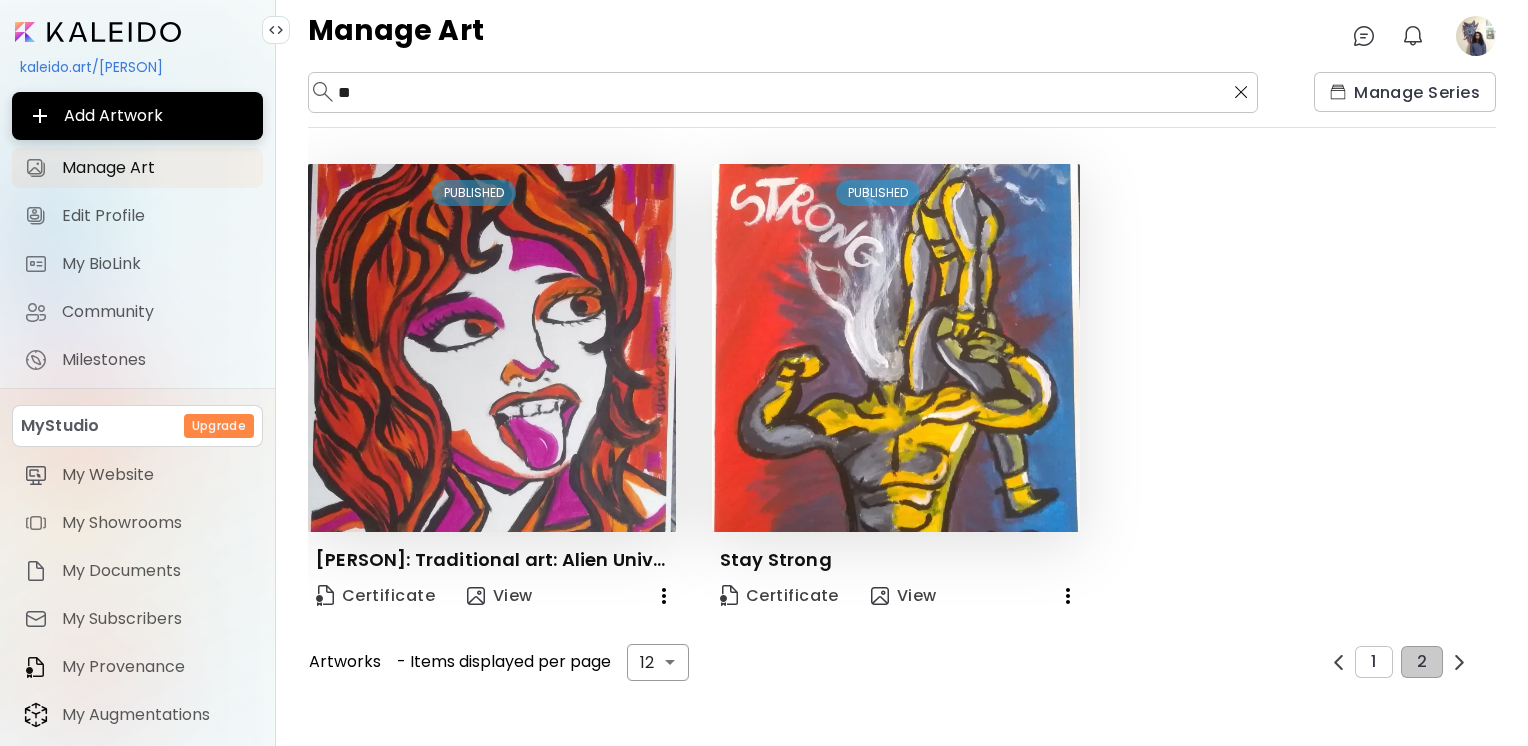 scroll, scrollTop: 0, scrollLeft: 0, axis: both 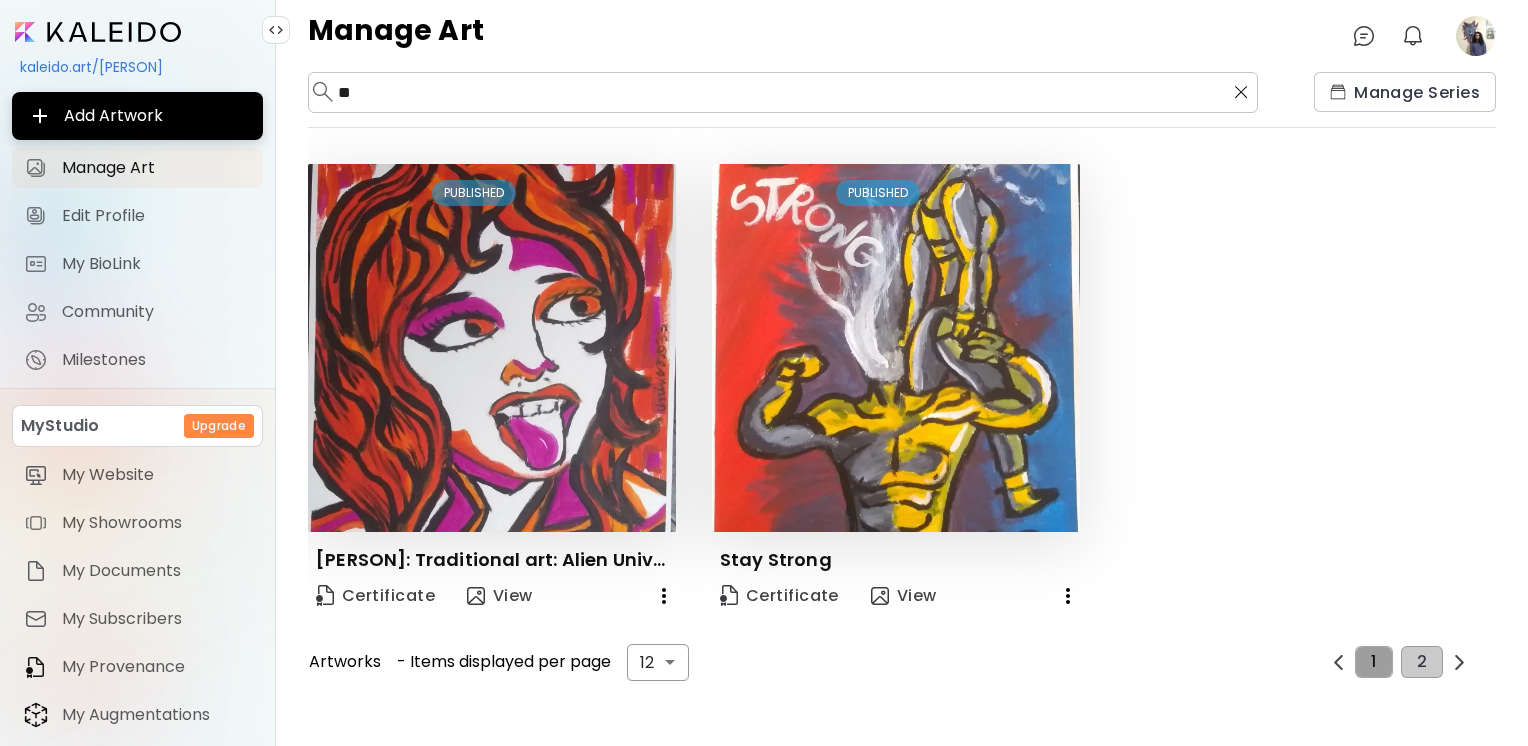 click on "1" at bounding box center (1373, 662) 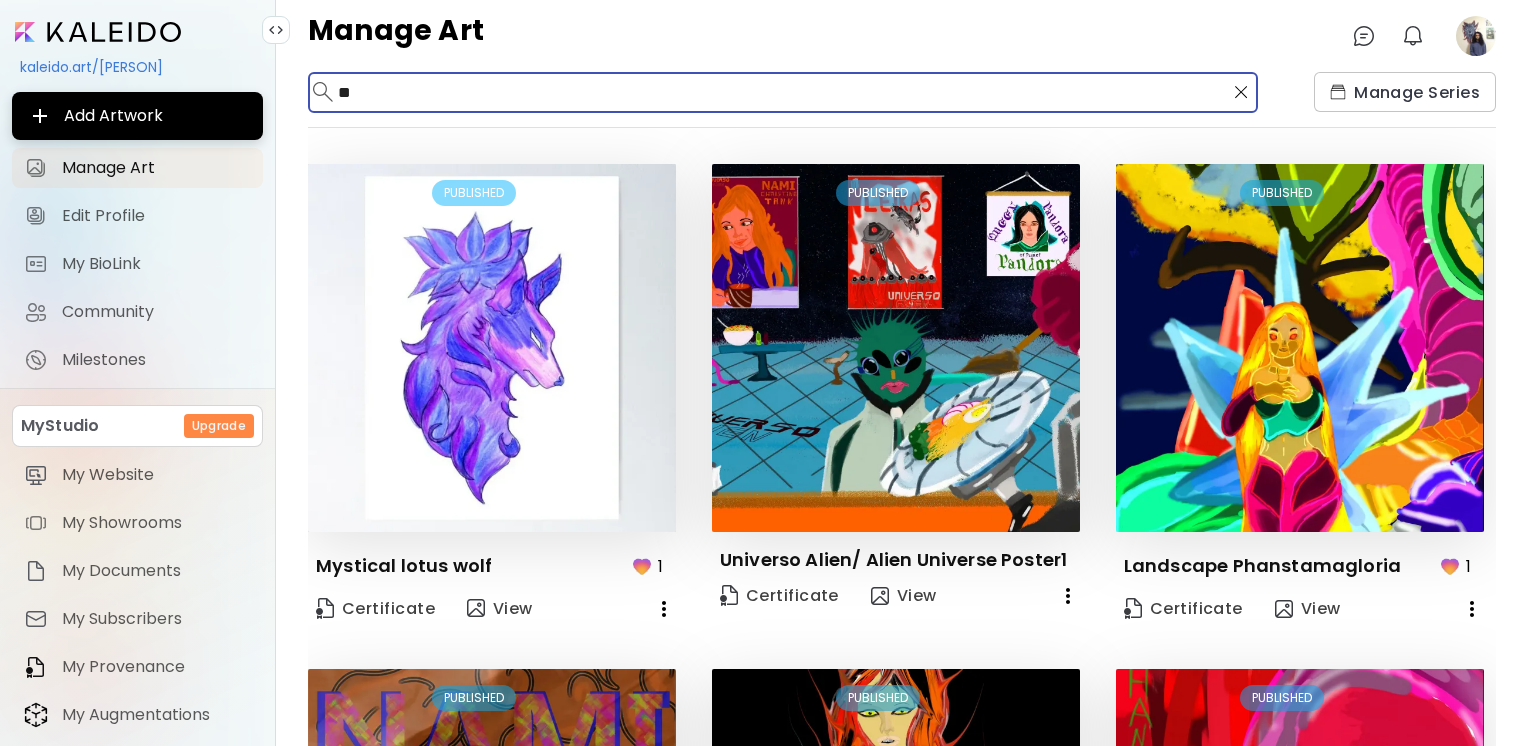 click on "**" at bounding box center (781, 92) 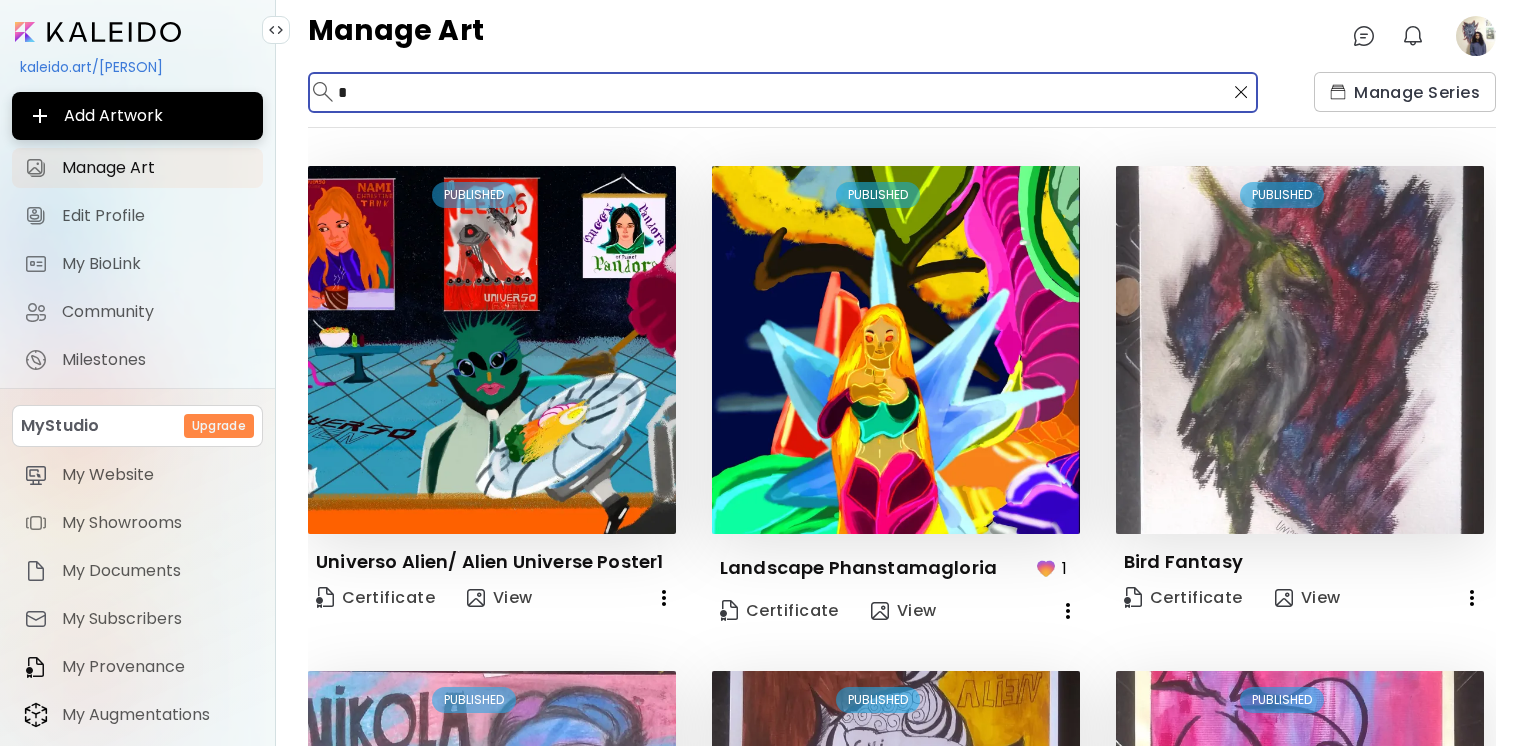scroll, scrollTop: 1456, scrollLeft: 0, axis: vertical 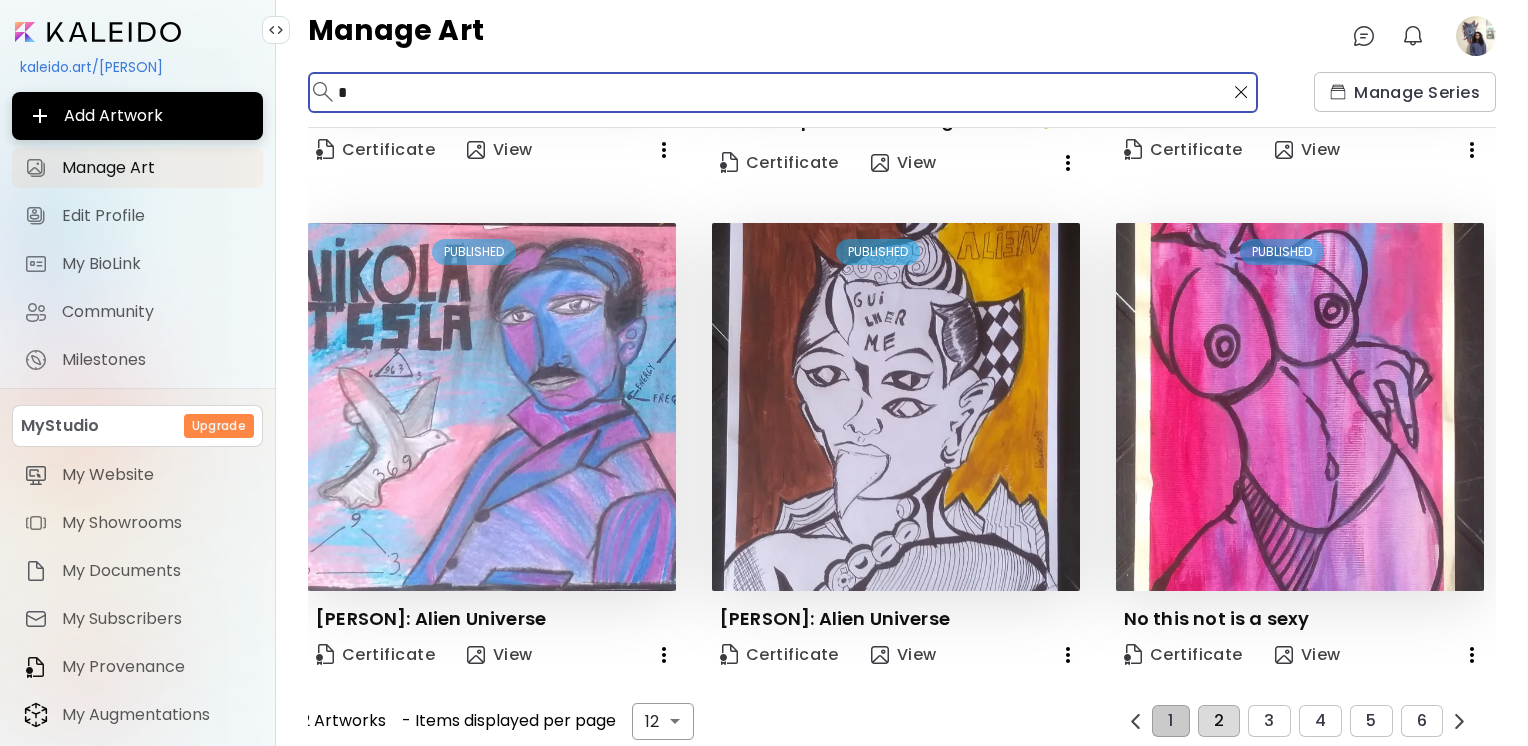 type on "*" 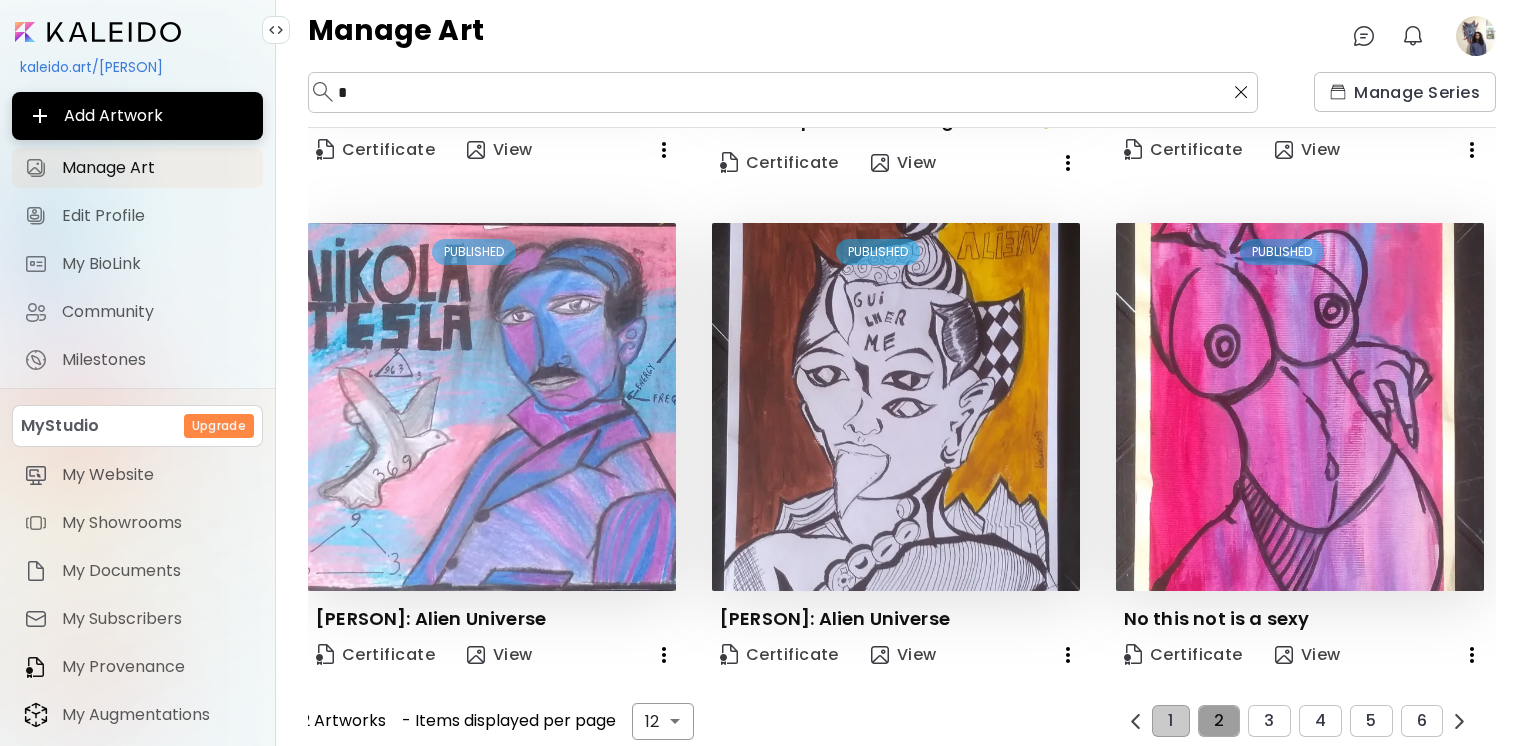 click on "2" at bounding box center (1219, 721) 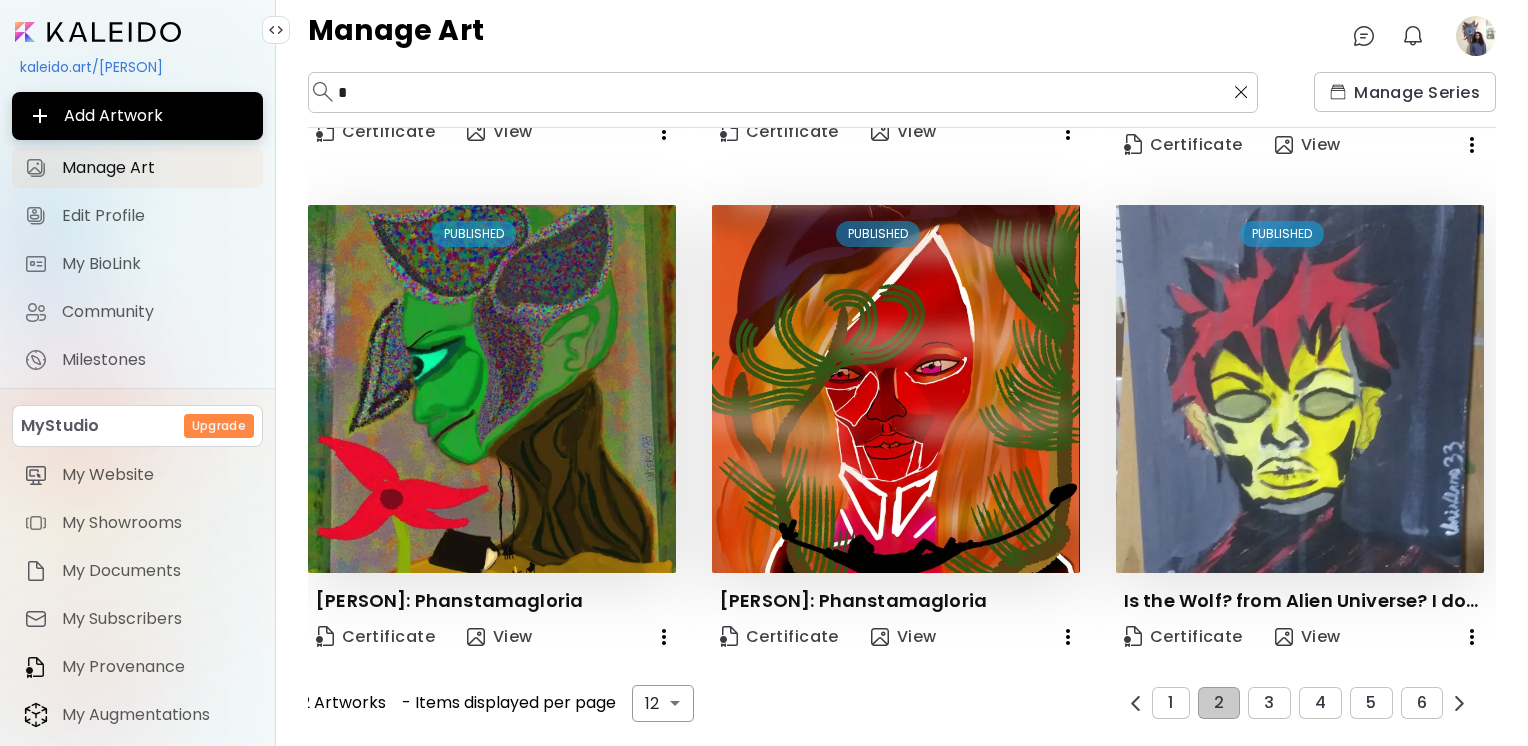 scroll, scrollTop: 1432, scrollLeft: 0, axis: vertical 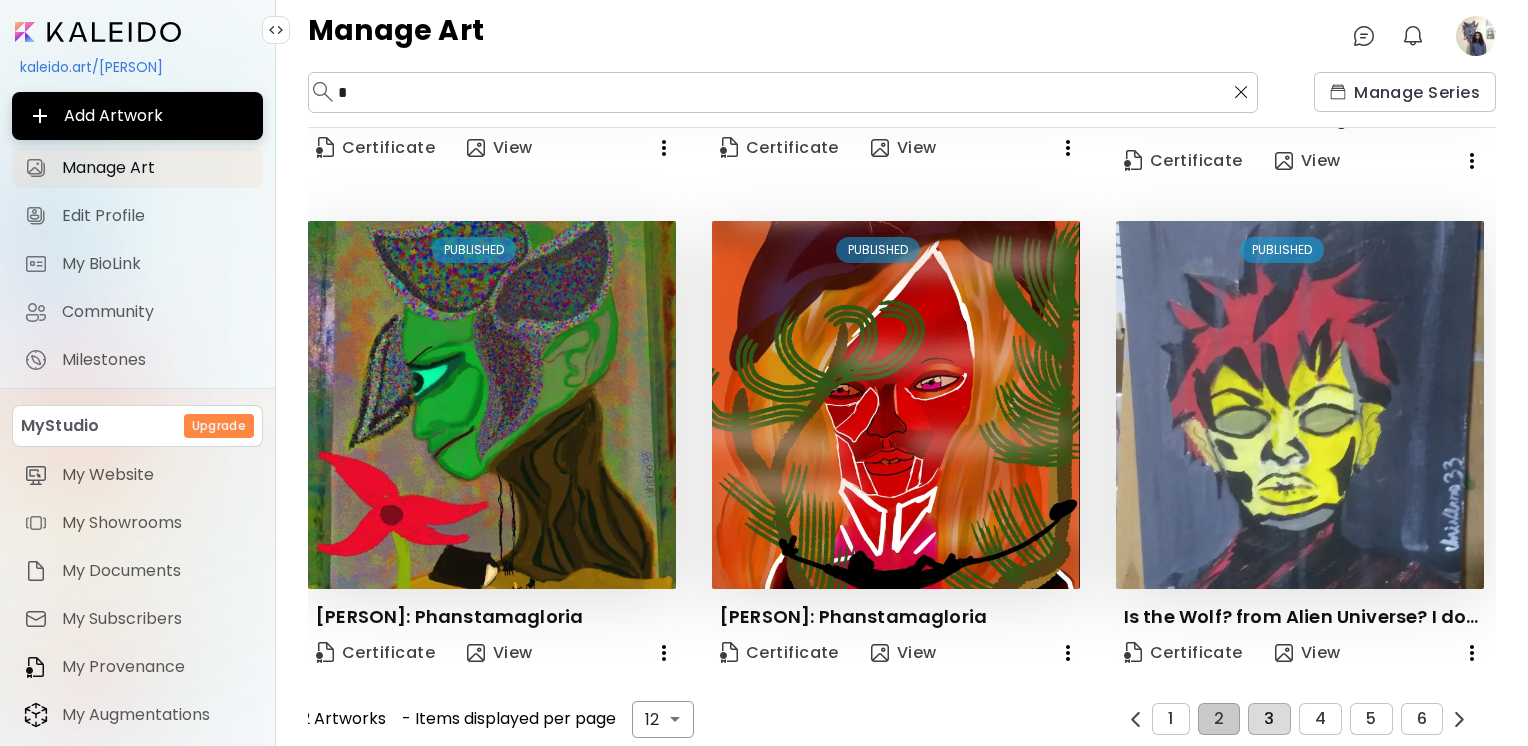 click on "3" at bounding box center (1269, 719) 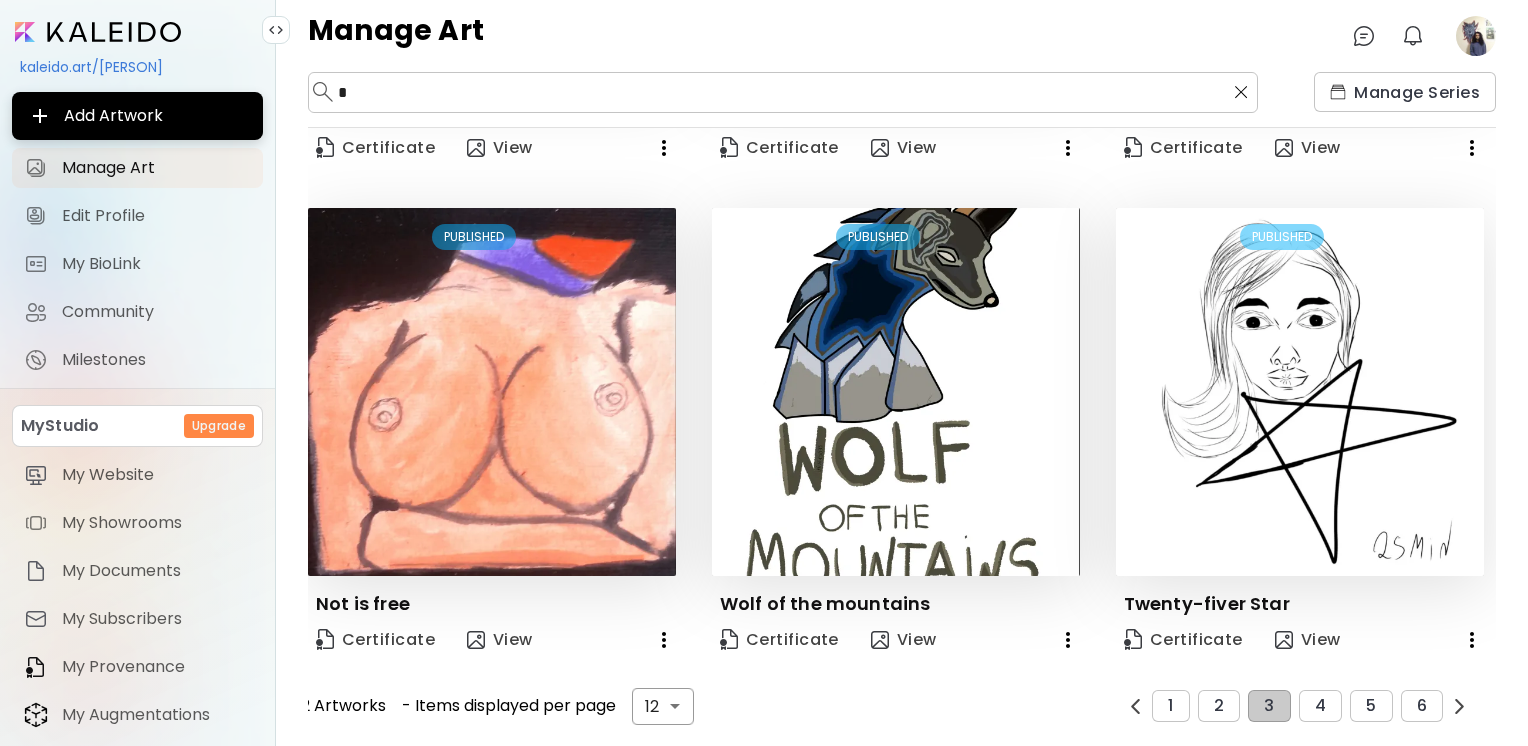scroll, scrollTop: 1420, scrollLeft: 0, axis: vertical 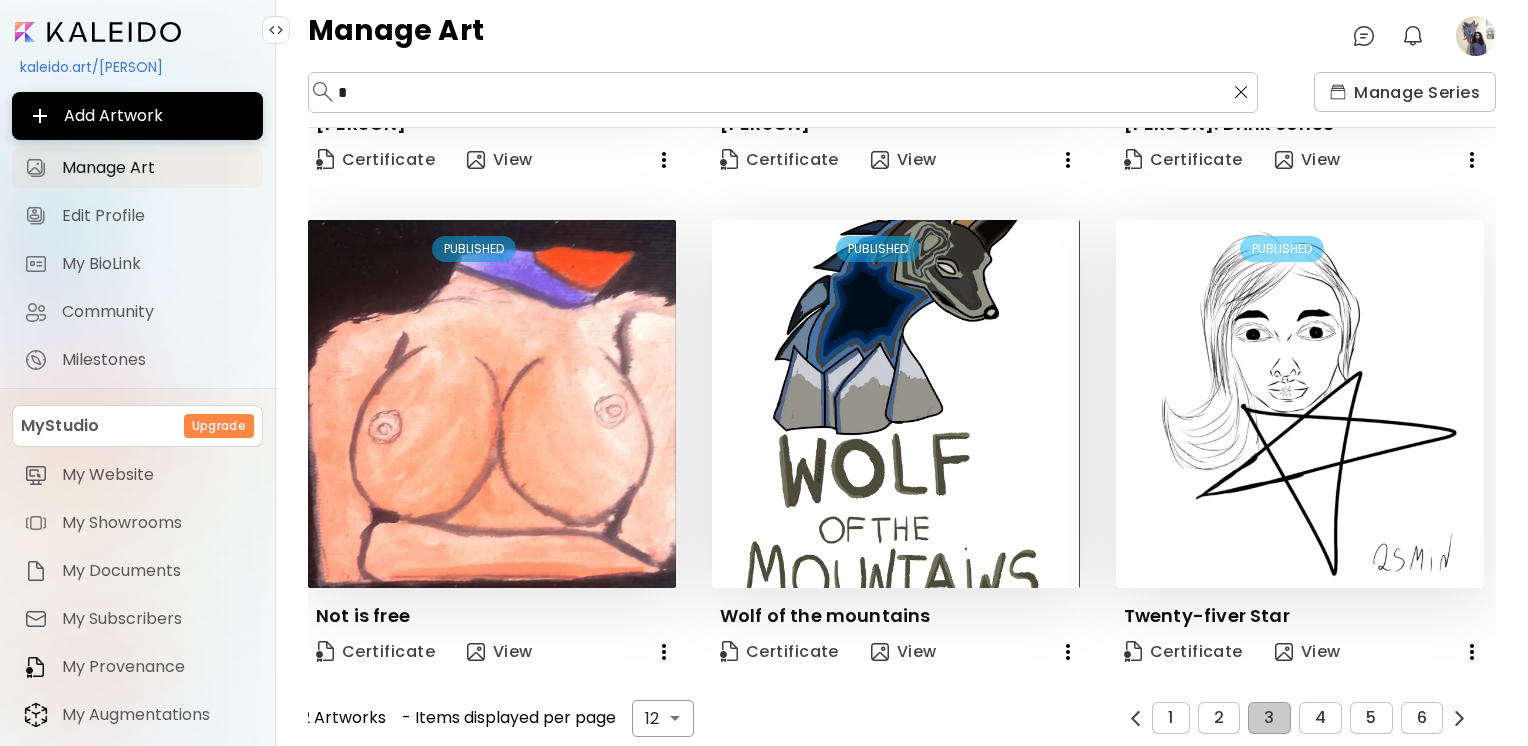 click on "* ​ Manage Series Edit PUBLISHED Hello I'm Is Certificate View Edit PUBLISHED Fairies drink coffee? Certificate View Edit PUBLISHED Several Faces  Certificate View Edit PUBLISHED Azaraya: Universo Alien/ Alien Universe Certificate View Edit PUBLISHED Larissa: Universo Alien/ Alien Universe Certificate View Edit PUBLISHED Cintia: Universo Alien/ Alien Universe Certificate View Edit PUBLISHED Gonçalves  Certificate View Edit PUBLISHED Sjerne  Certificate View Edit PUBLISHED Nami Christine Tank: Drink coffee Certificate View Edit PUBLISHED Not is free Certificate View Edit PUBLISHED Wolf of the mountains Certificate View Edit PUBLISHED Twenty-fiver Star Certificate View 12 Artworks - Items displayed per page 12 ** ​ 1 2 3 4 5 6" at bounding box center [902, 409] 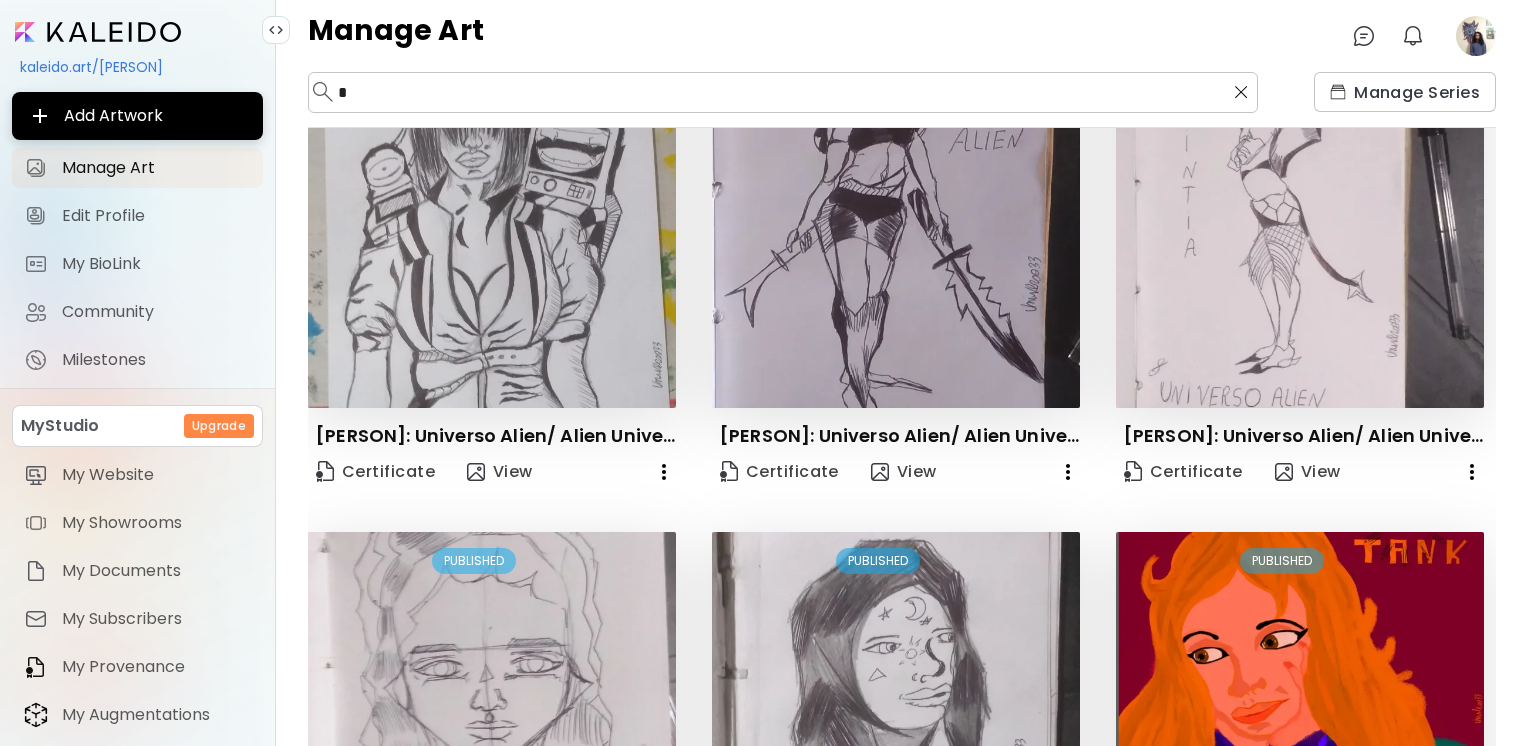 scroll, scrollTop: 886, scrollLeft: 0, axis: vertical 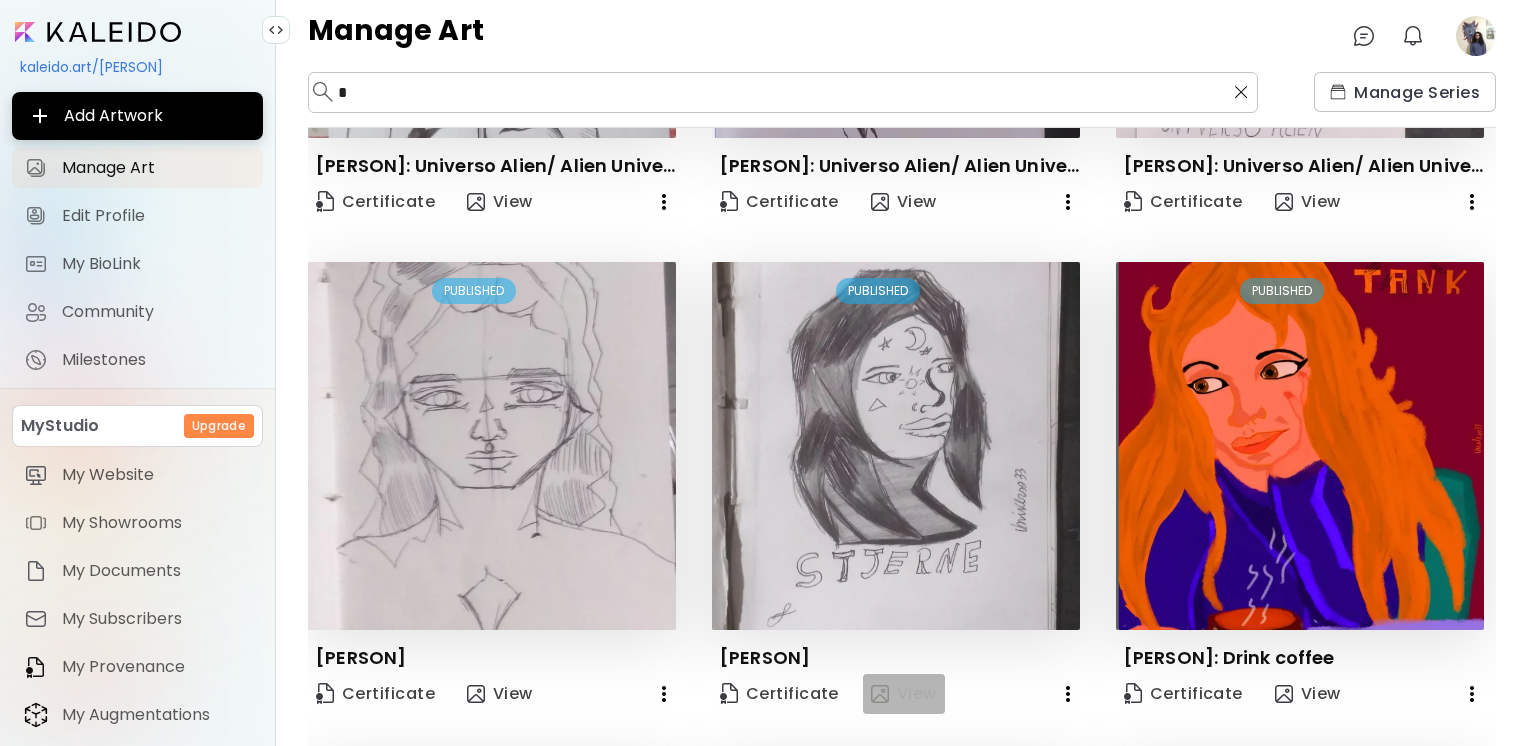 click on "View" at bounding box center [904, 694] 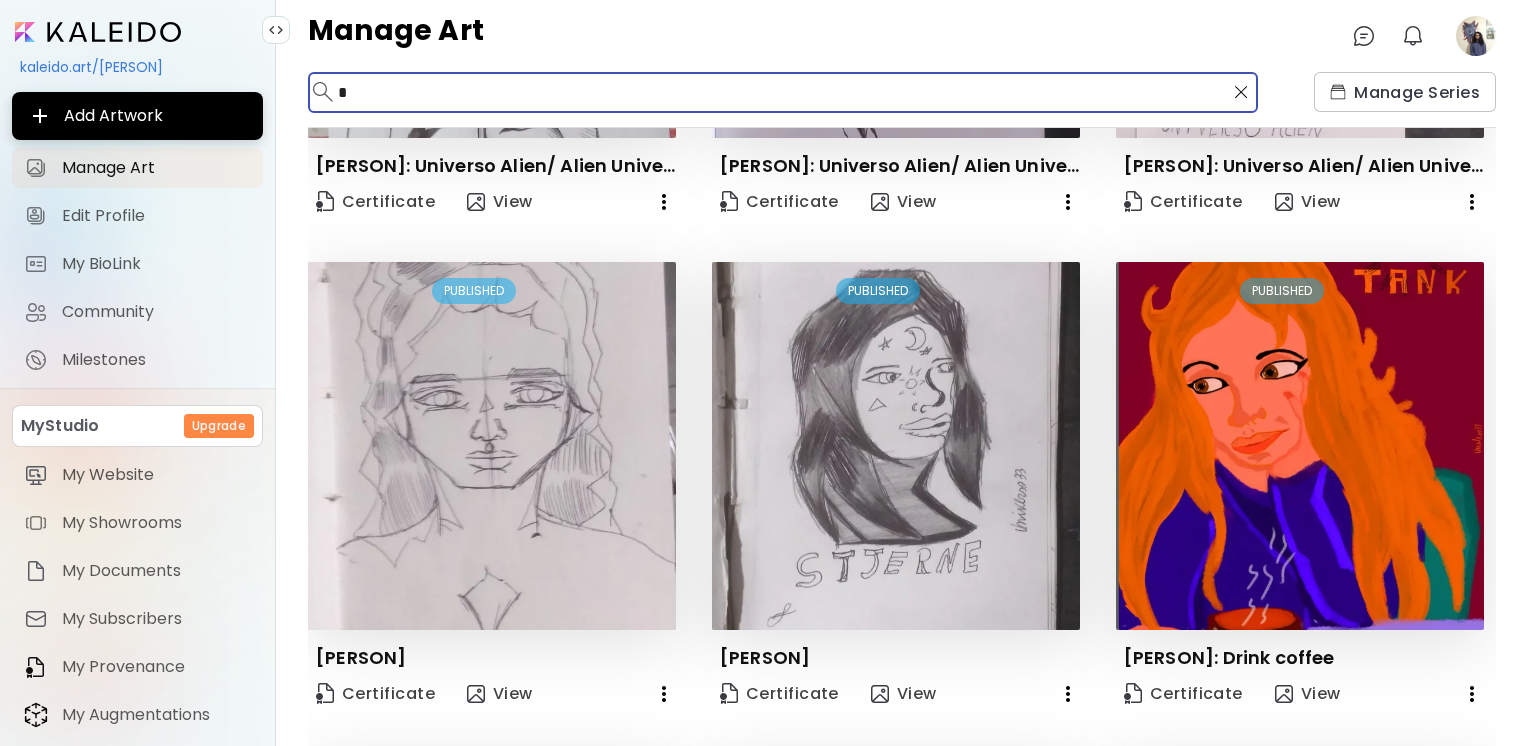 click on "*" at bounding box center (781, 92) 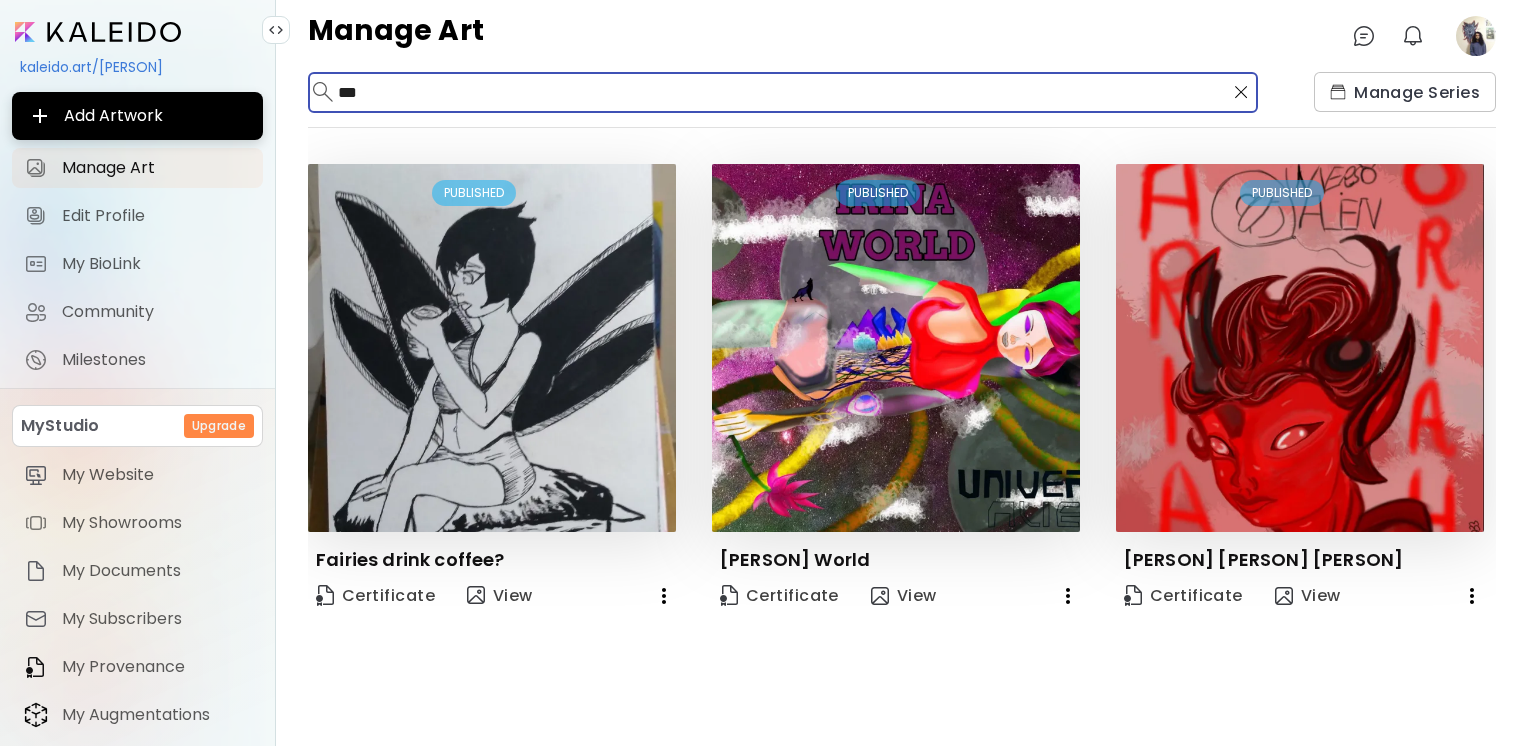 scroll, scrollTop: 0, scrollLeft: 0, axis: both 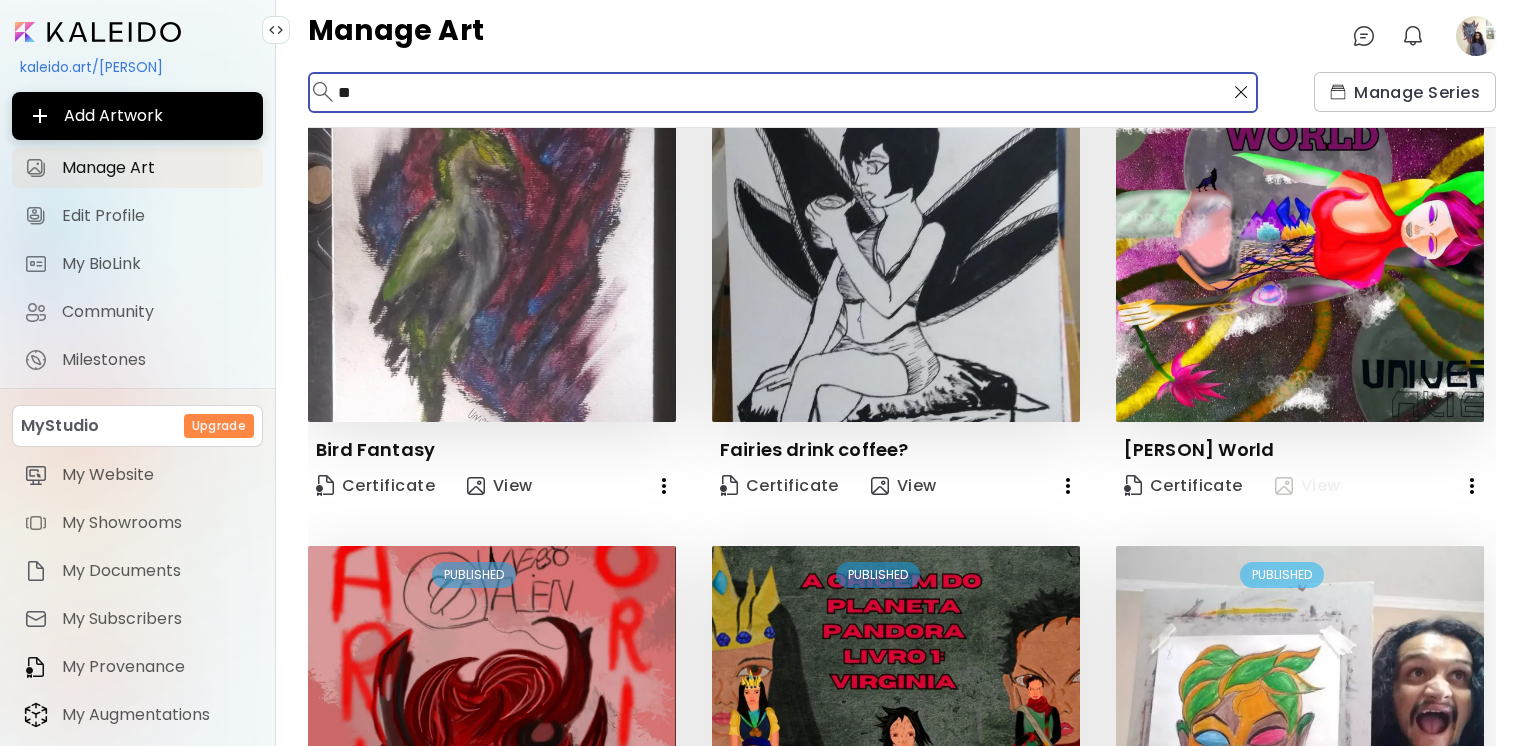 type on "**" 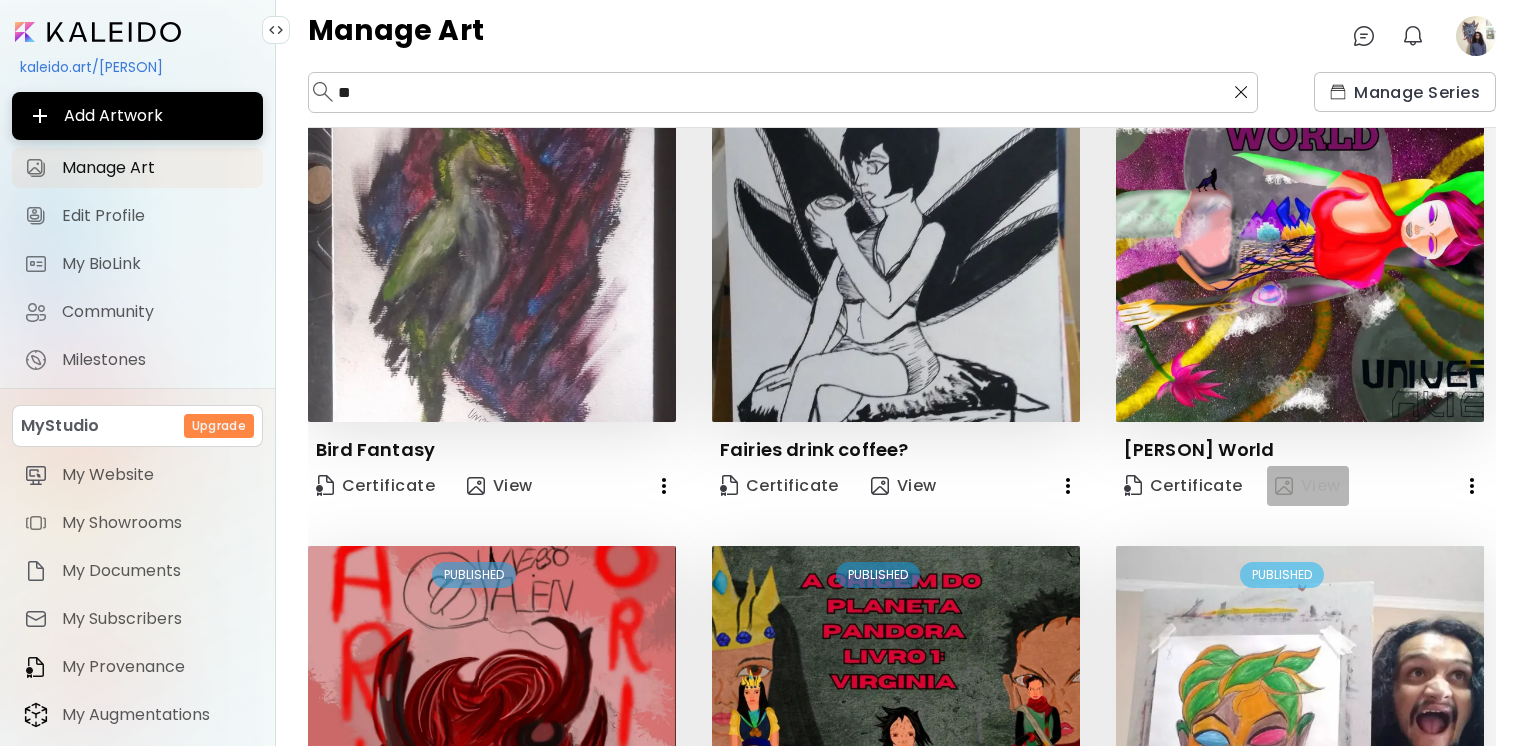 click on "View" at bounding box center (1308, 486) 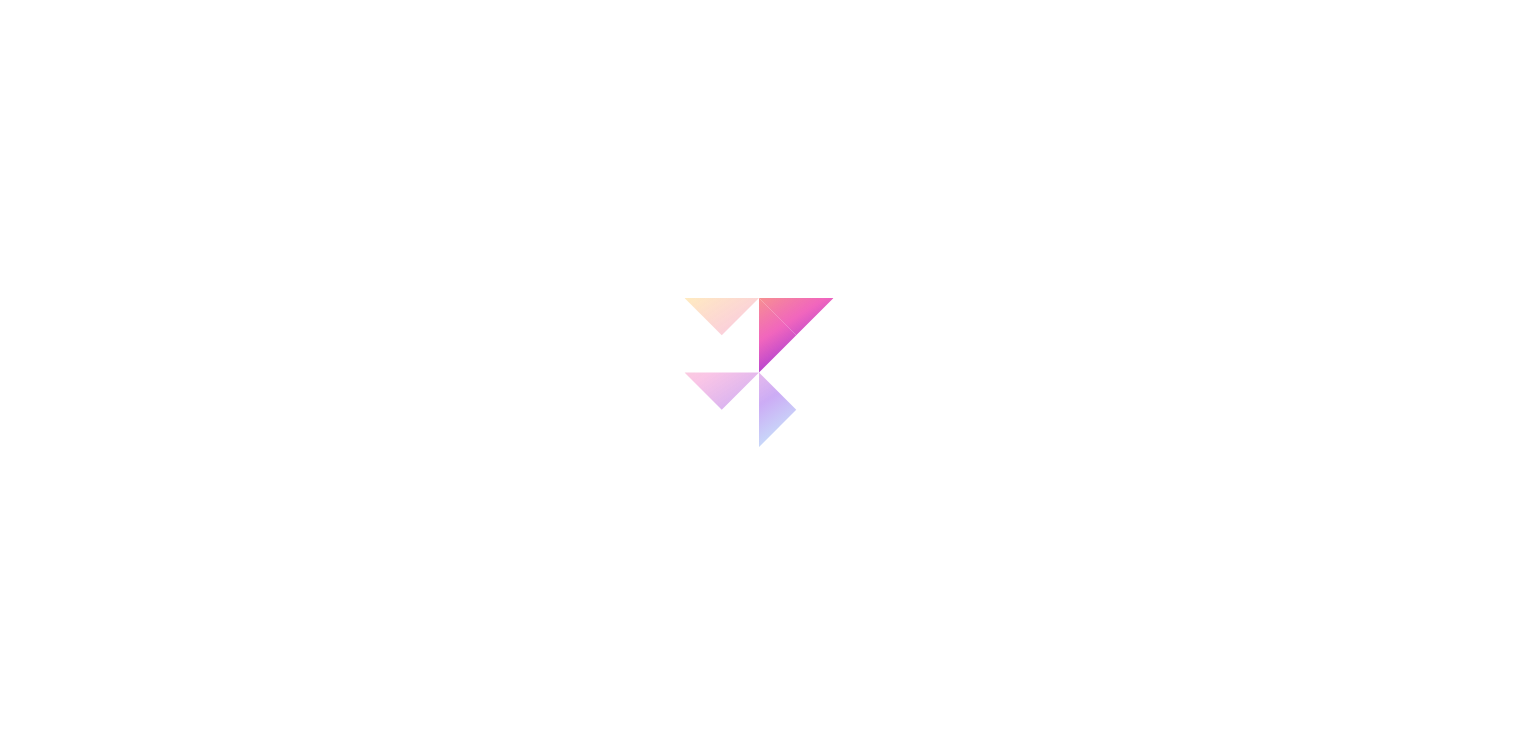 scroll, scrollTop: 0, scrollLeft: 0, axis: both 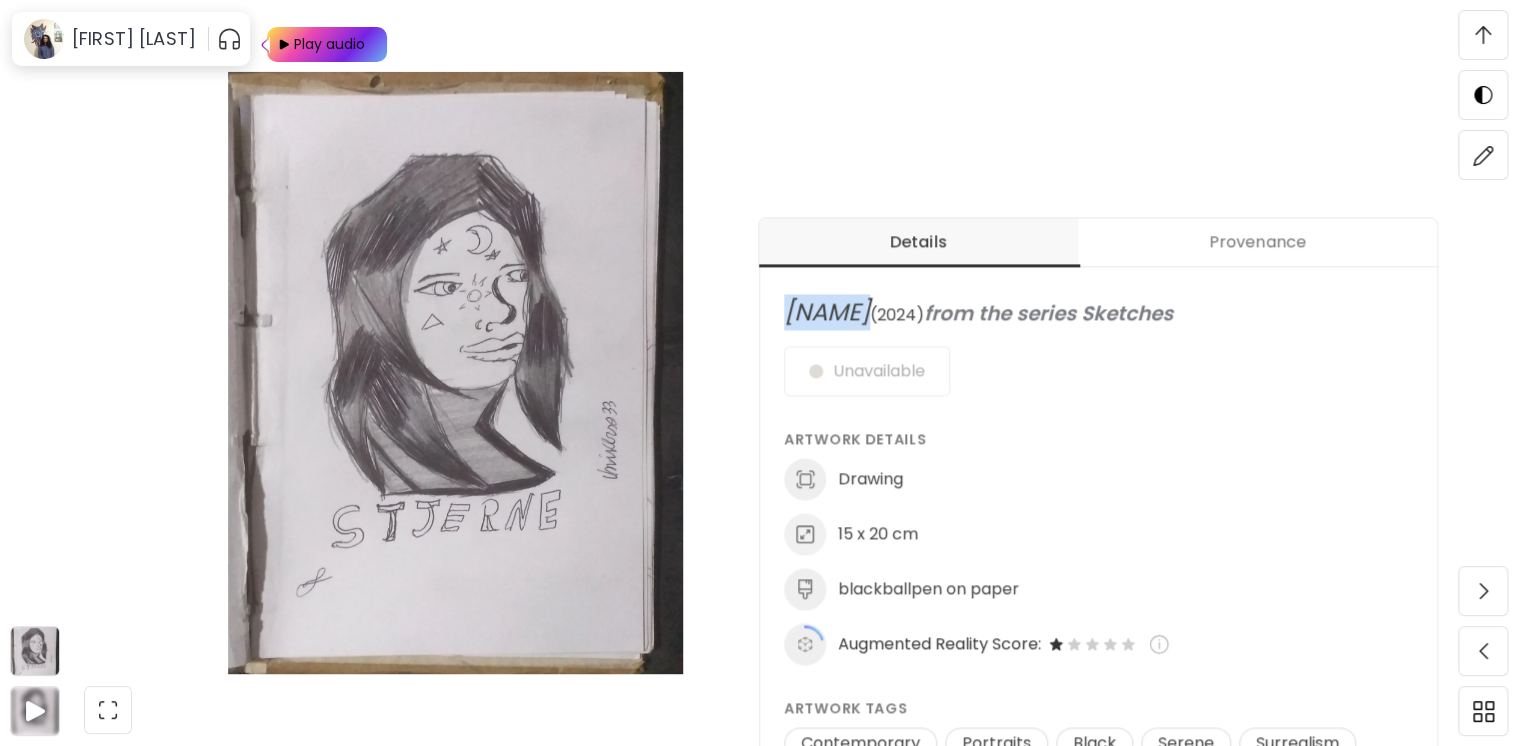 drag, startPoint x: 861, startPoint y: 316, endPoint x: 788, endPoint y: 312, distance: 73.109505 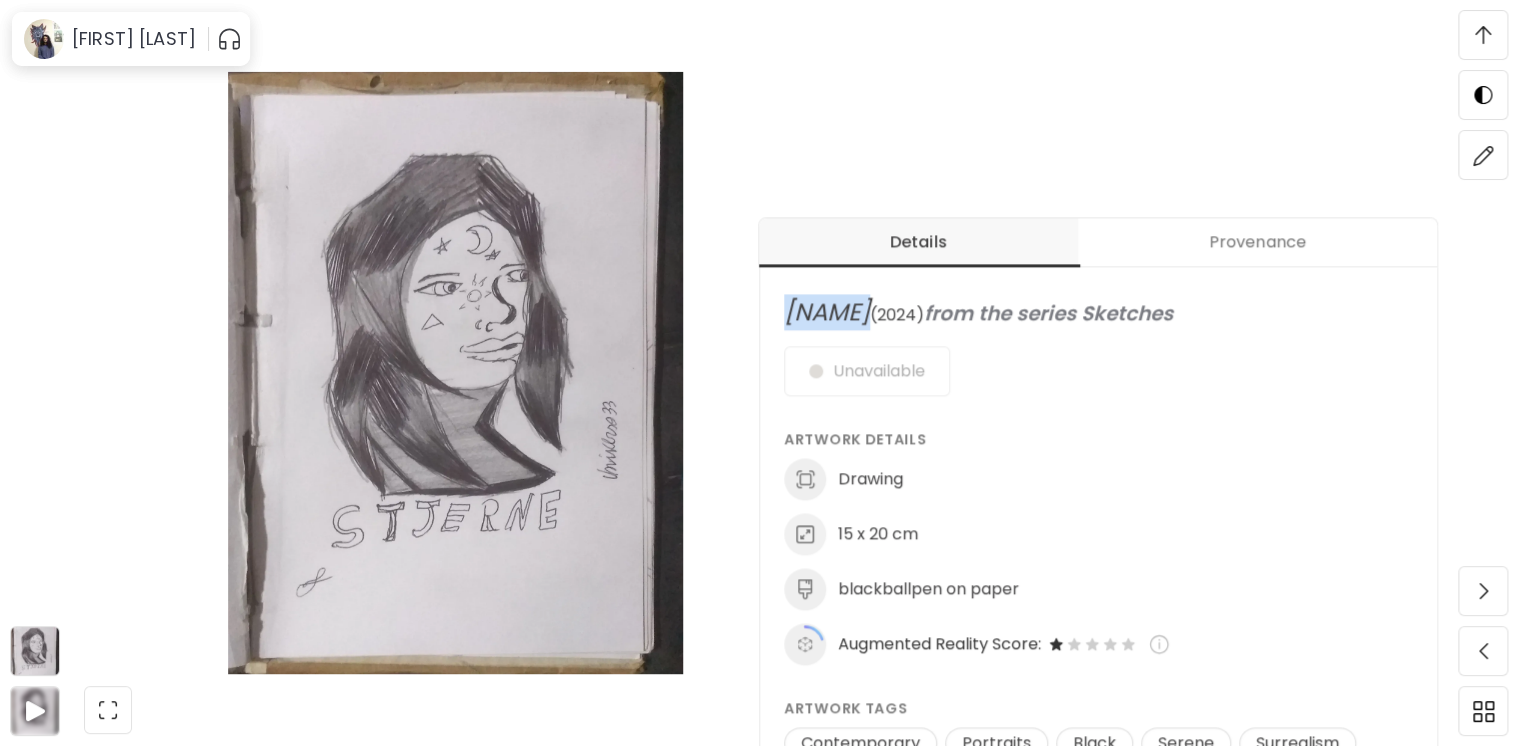 copy on "[PERSON]" 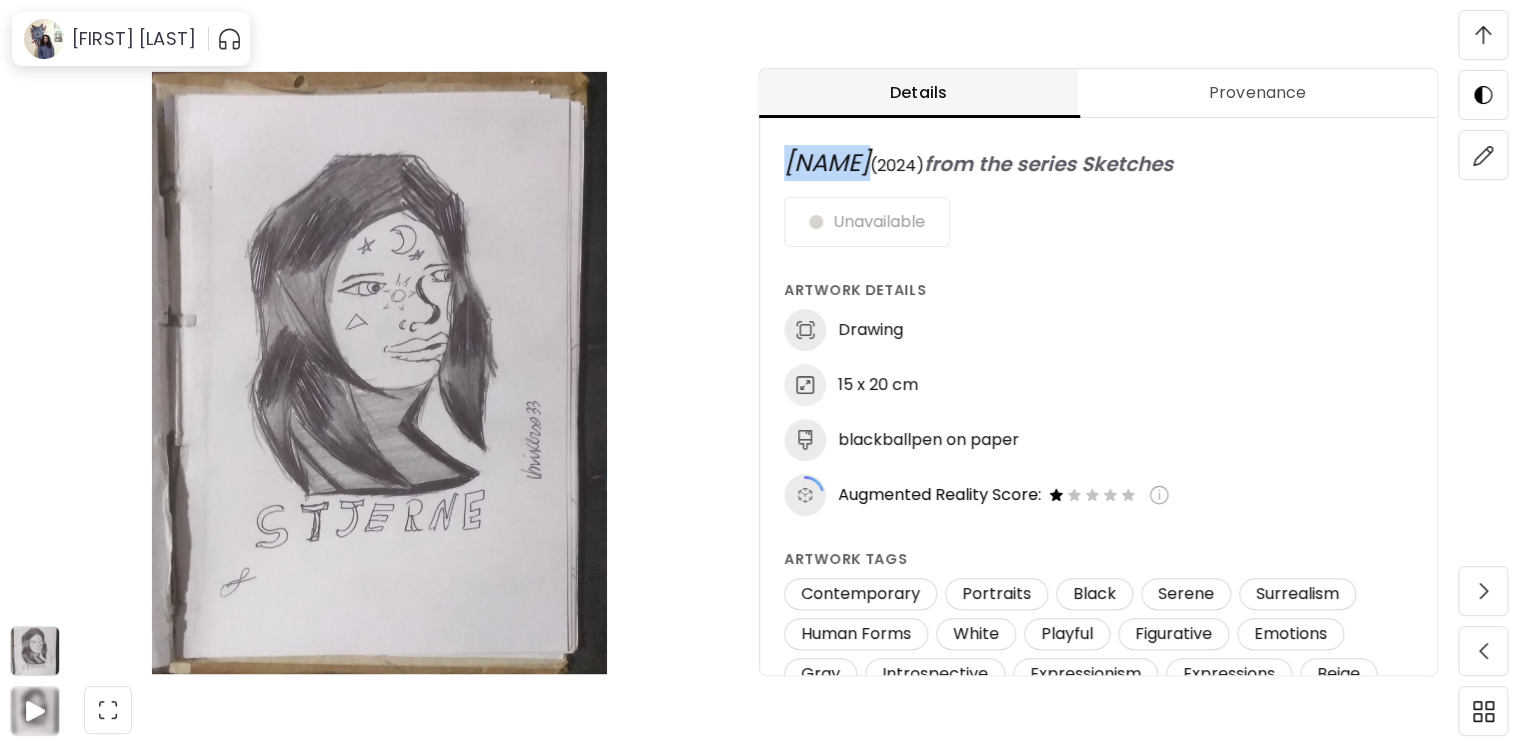 scroll, scrollTop: 1099, scrollLeft: 0, axis: vertical 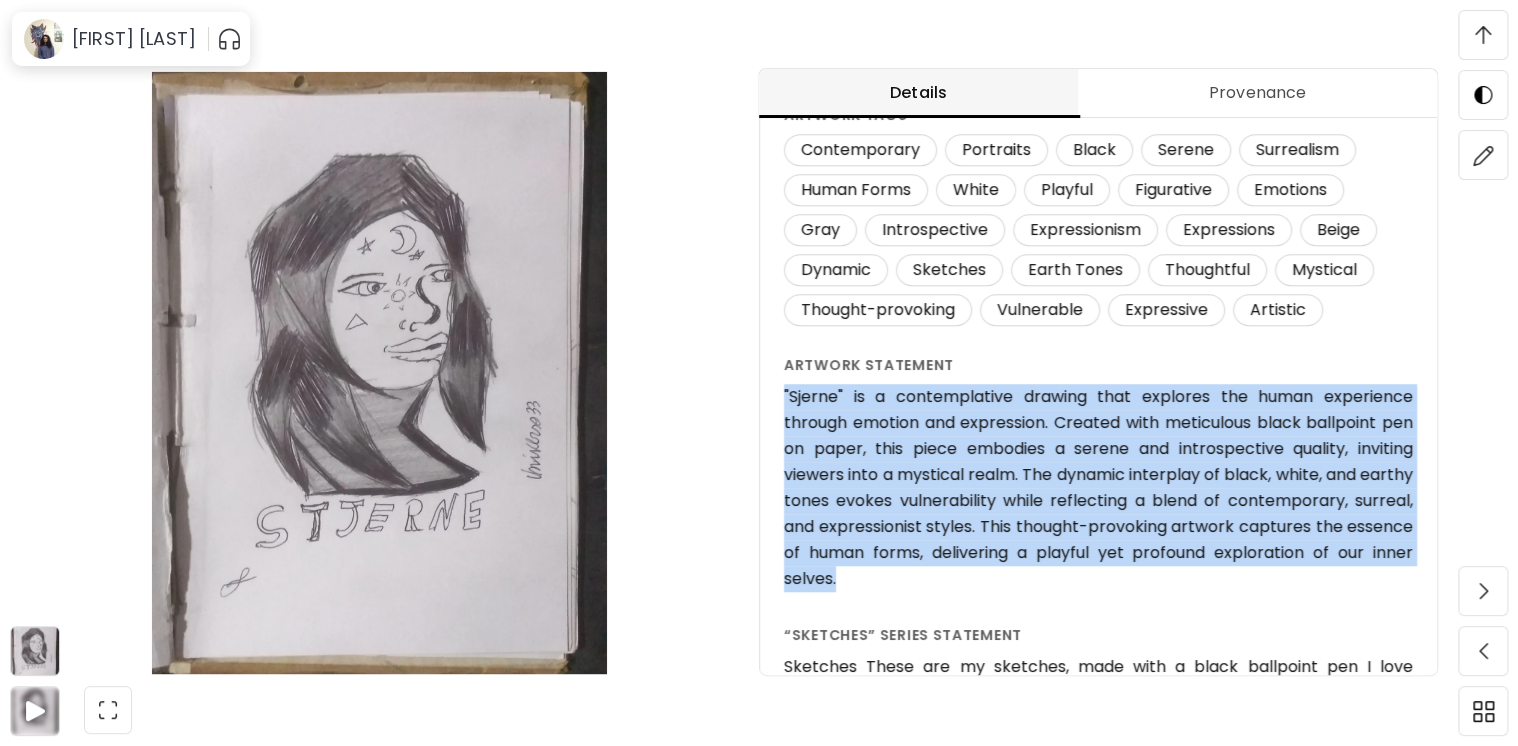 drag, startPoint x: 854, startPoint y: 580, endPoint x: 784, endPoint y: 401, distance: 192.20041 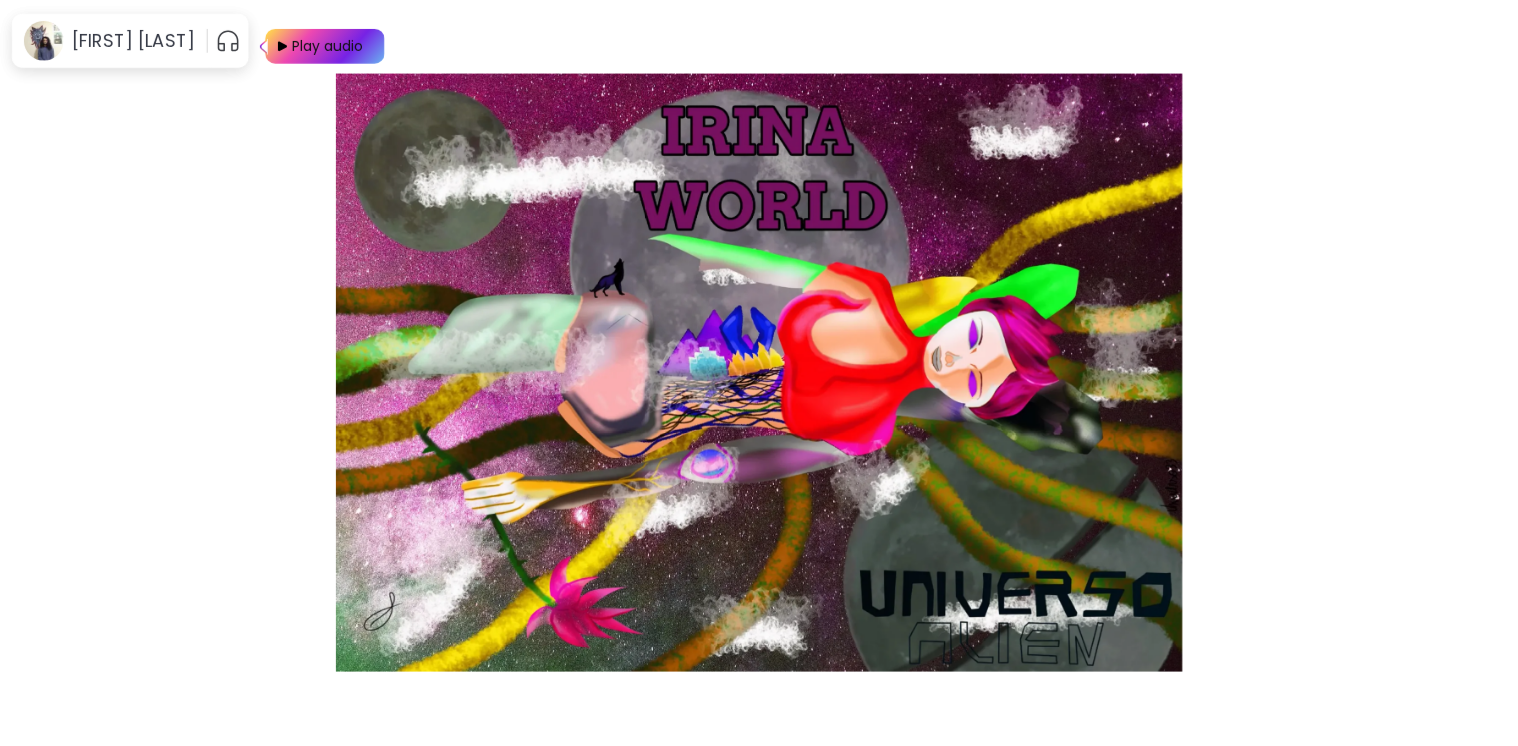 scroll, scrollTop: 0, scrollLeft: 0, axis: both 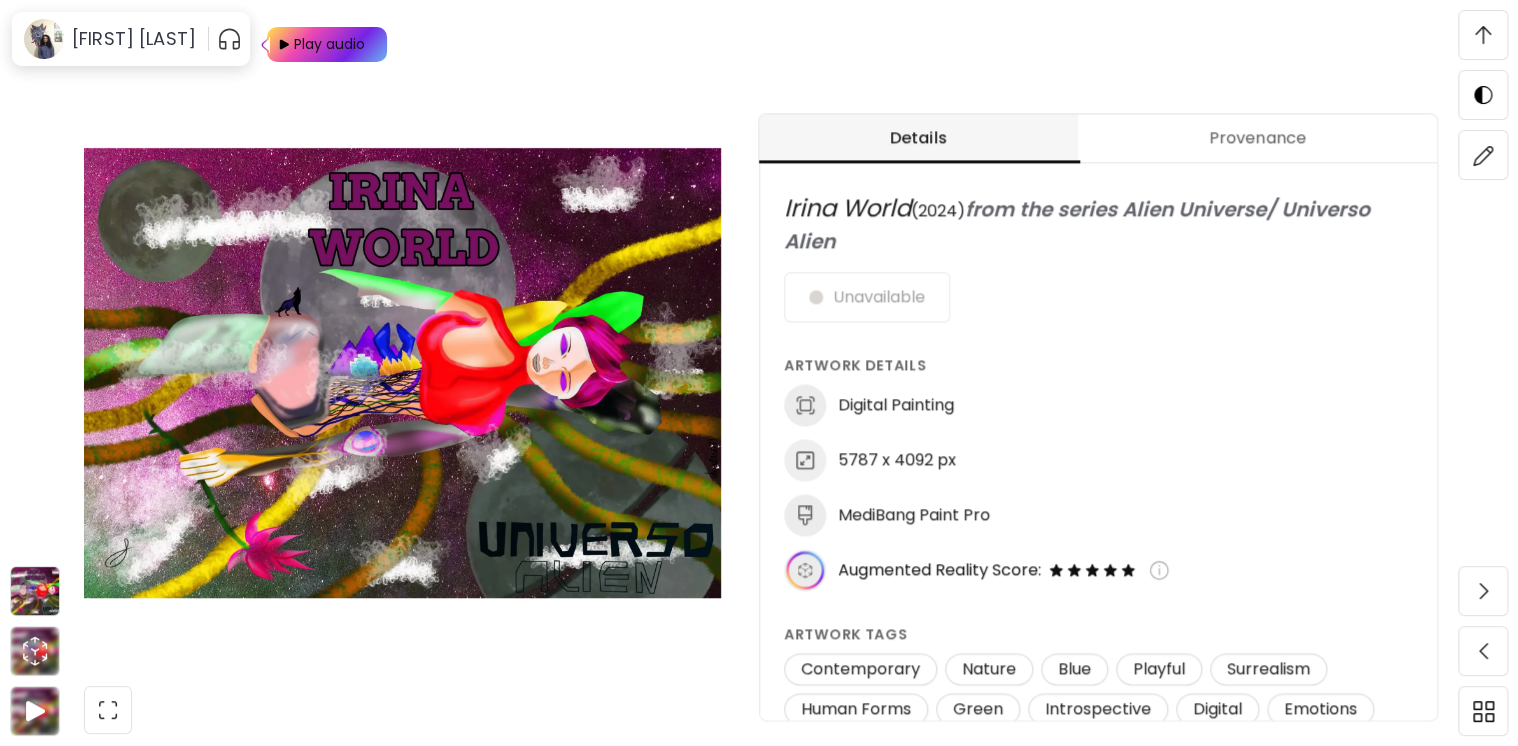 drag, startPoint x: 924, startPoint y: 206, endPoint x: 768, endPoint y: 205, distance: 156.0032 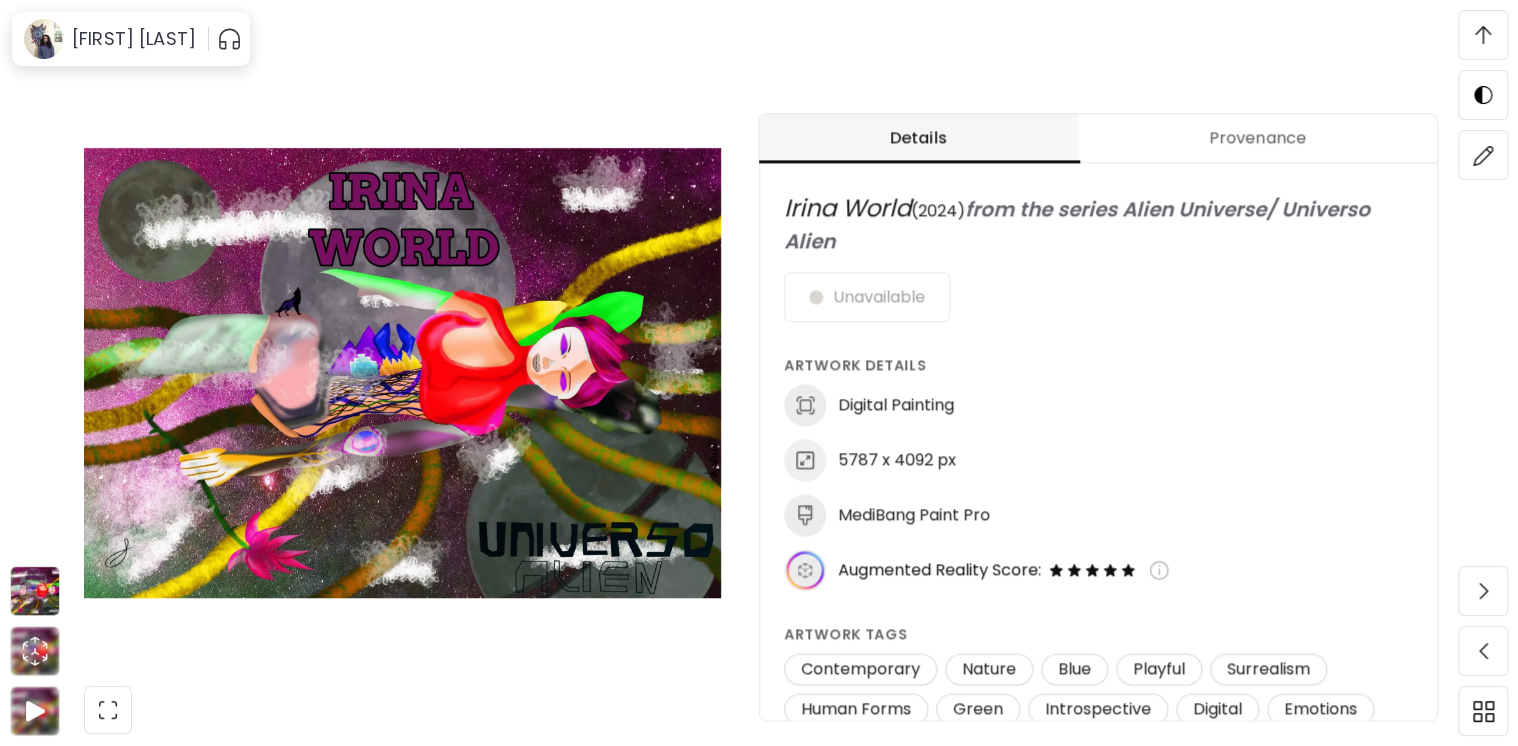 copy on "Irina World" 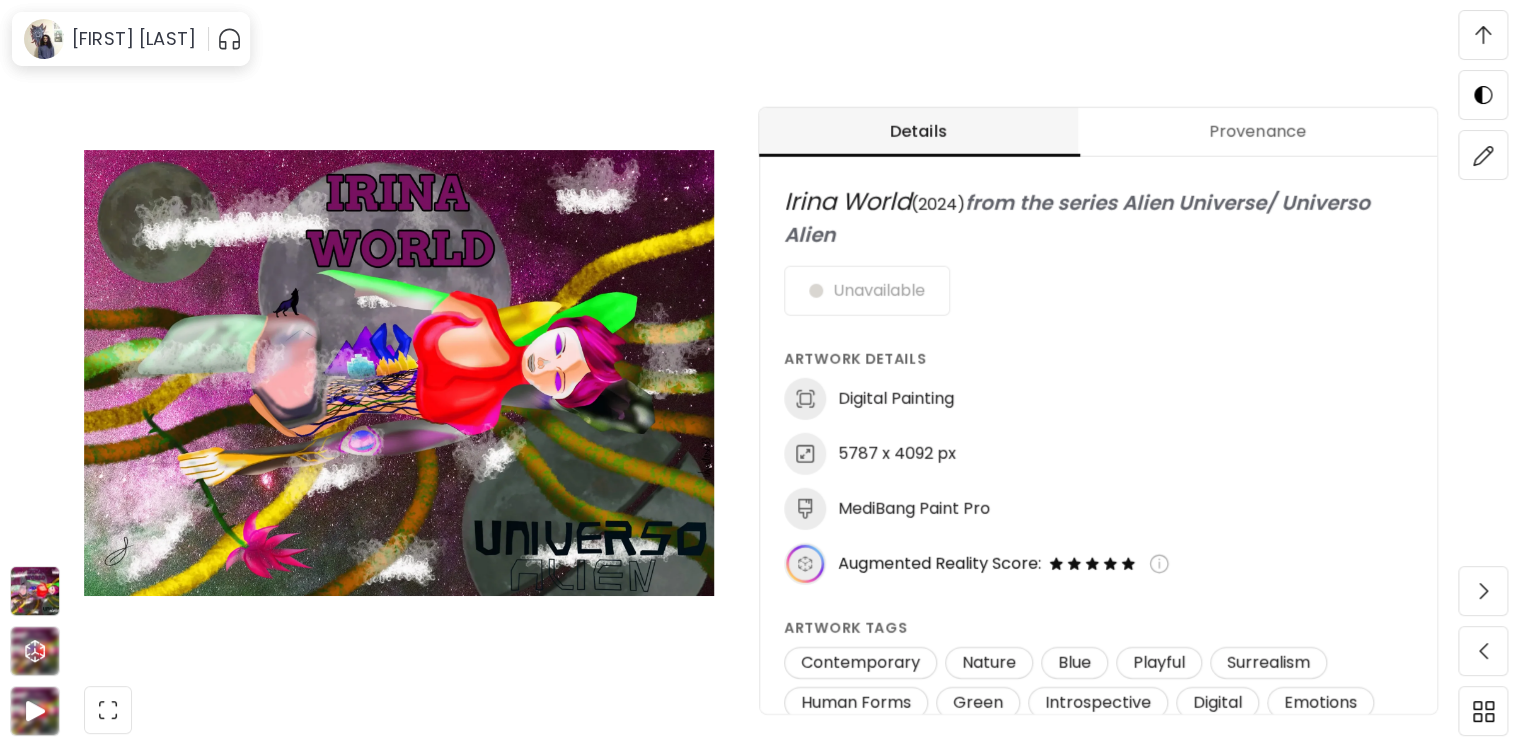 scroll, scrollTop: 1290, scrollLeft: 0, axis: vertical 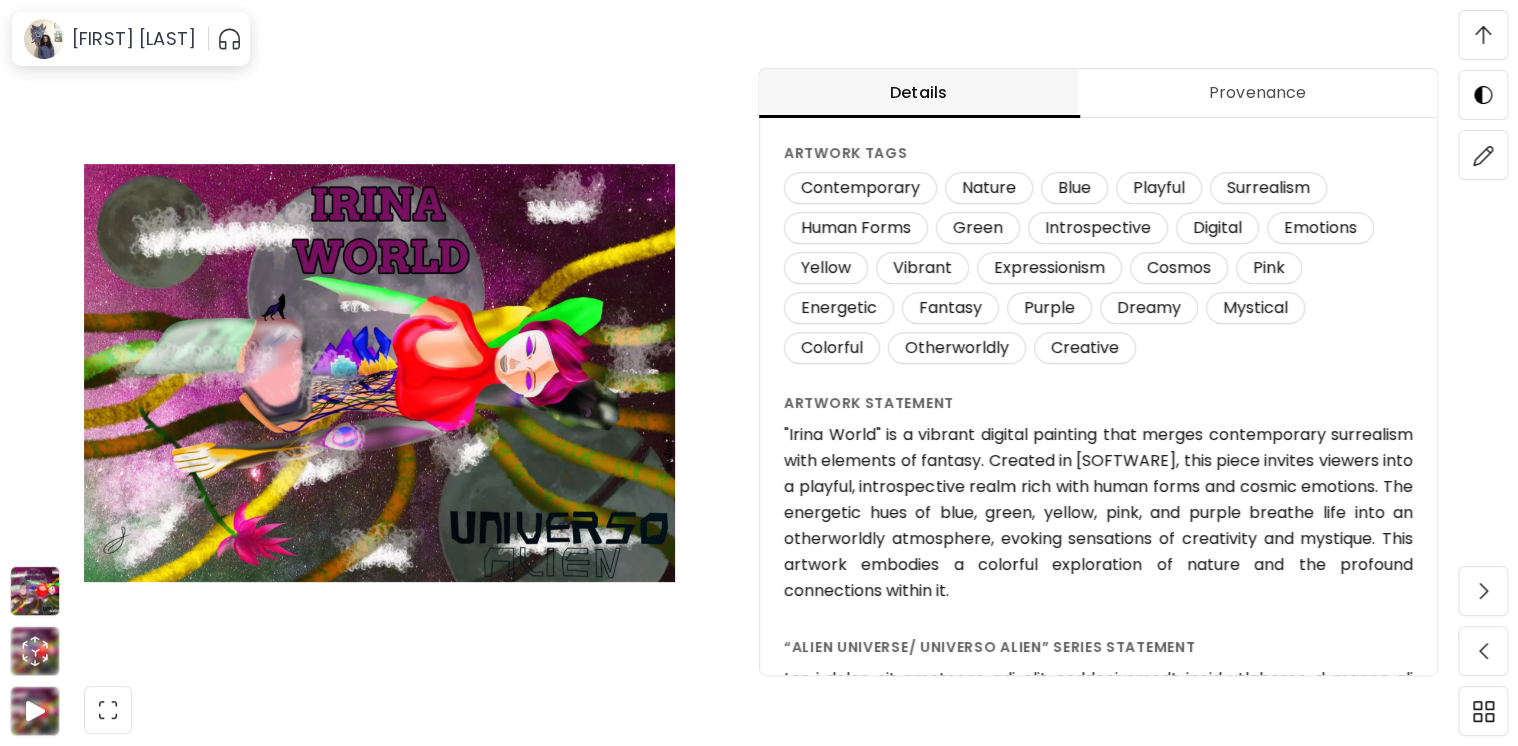 drag, startPoint x: 1061, startPoint y: 584, endPoint x: 770, endPoint y: 438, distance: 325.5718 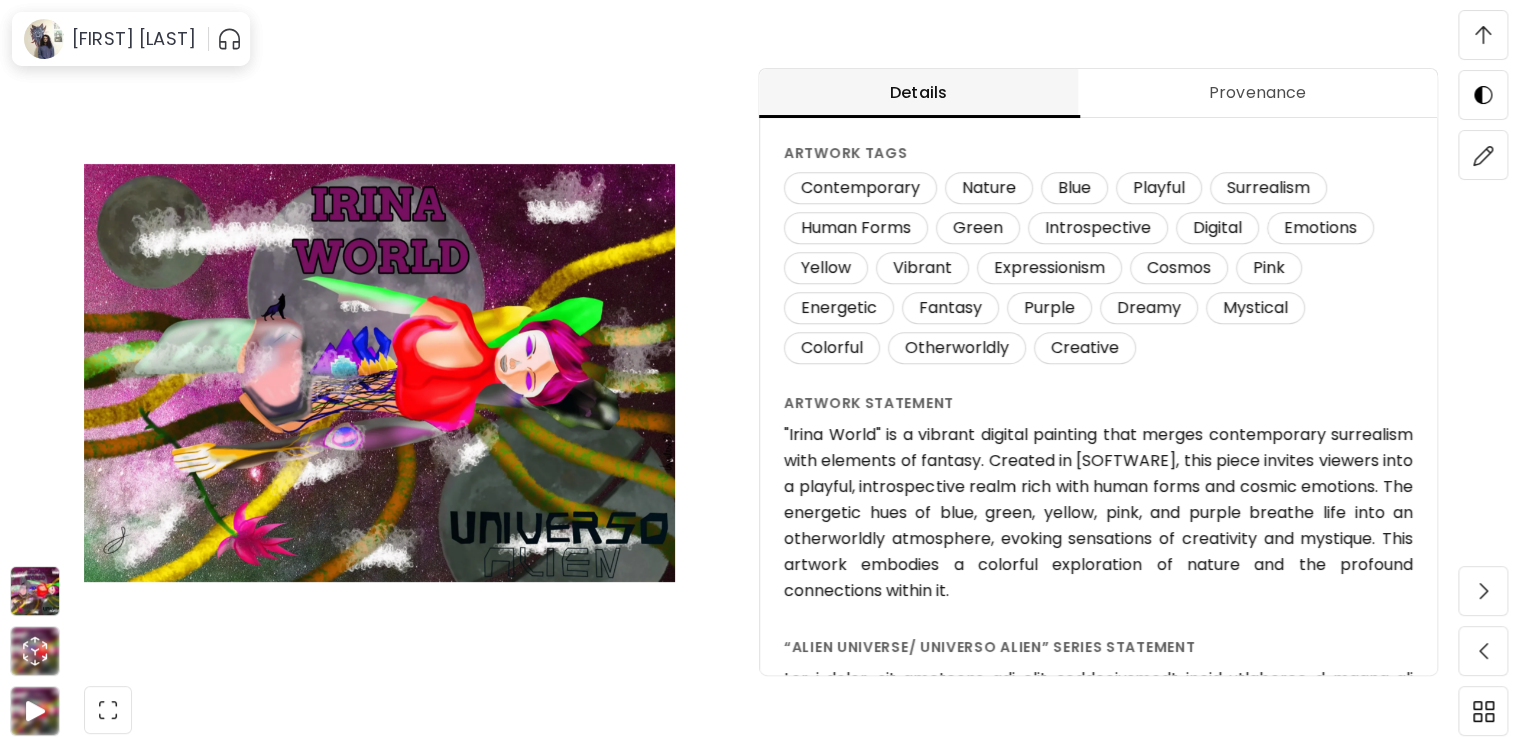 copy on ""Irina World" is a vibrant digital painting that merges contemporary surrealism with elements of fantasy. Created in MediBang Paint Pro, this piece invites viewers into a playful, introspective realm rich with human forms and cosmic emotions. The energetic hues of blue, green, yellow, pink, and purple breathe life into an otherworldly atmosphere, evoking sensations of creativity and mystique. This artwork embodies a colorful exploration of nature and the profound connections within it." 